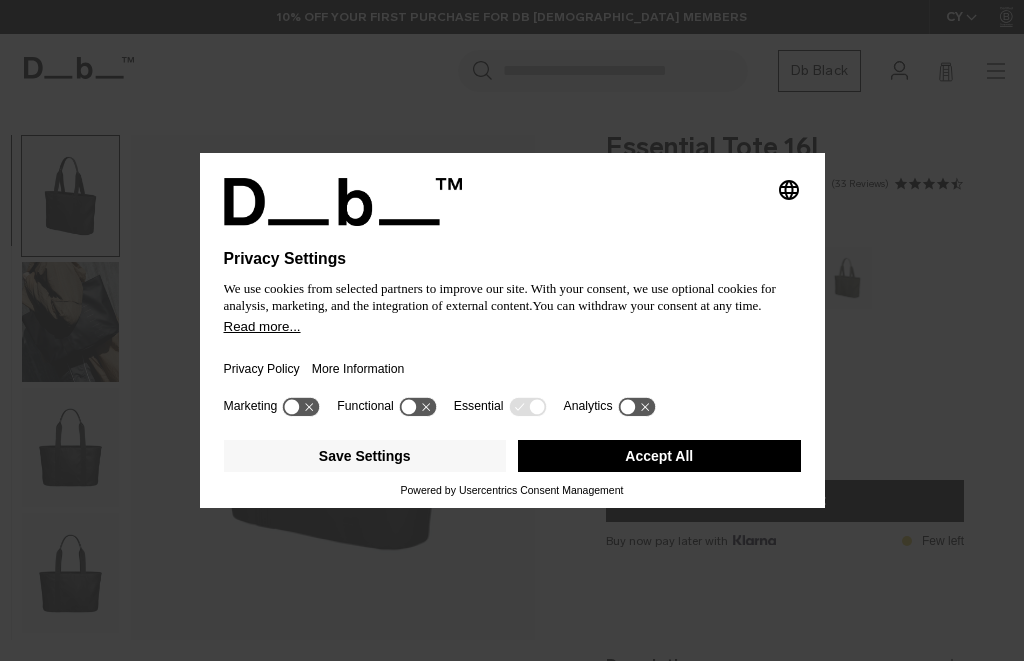 scroll, scrollTop: 0, scrollLeft: 0, axis: both 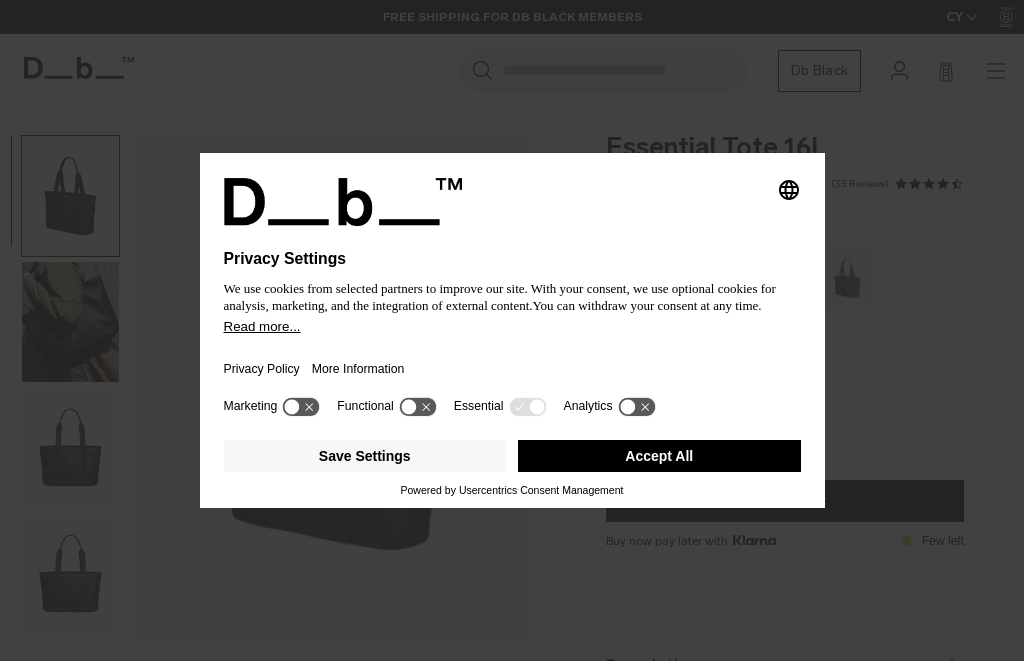click on "Save Settings" at bounding box center (365, 456) 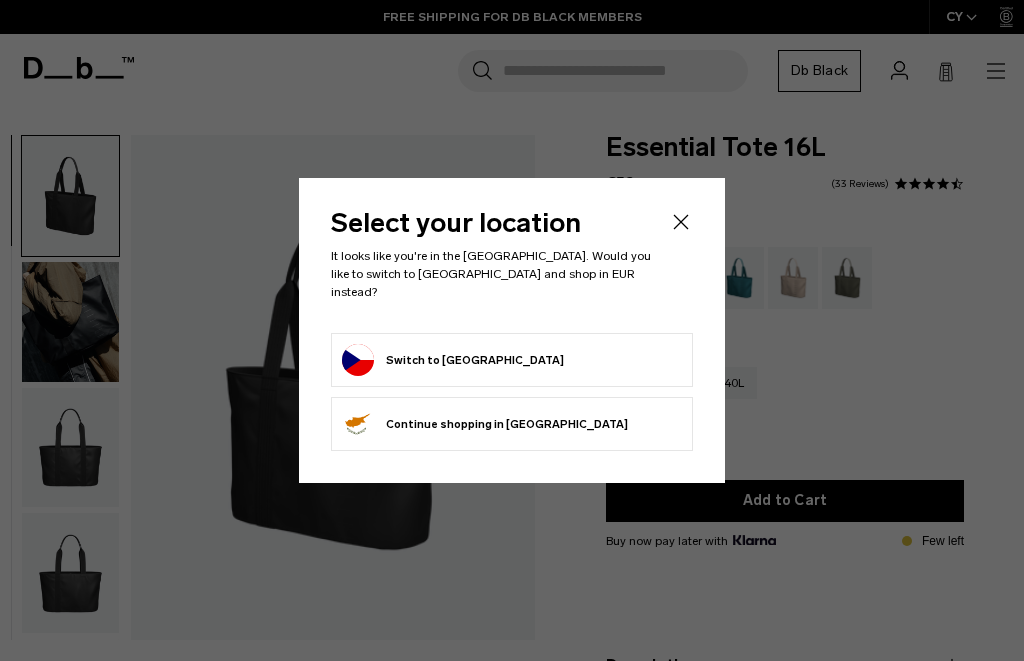 click on "Switch to Czechia" at bounding box center [512, 360] 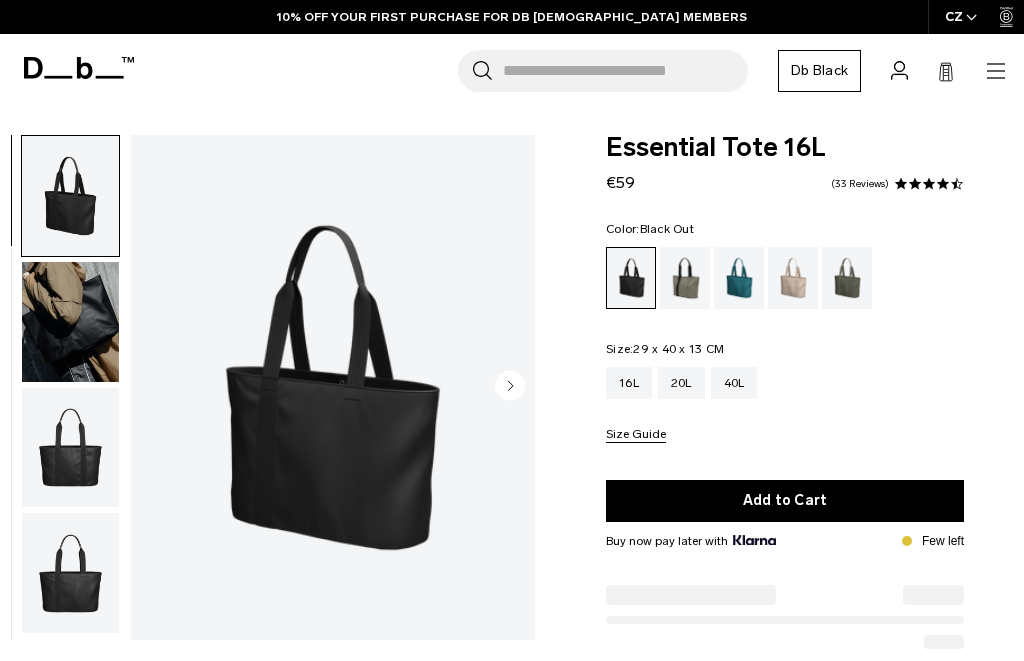 scroll, scrollTop: 0, scrollLeft: 0, axis: both 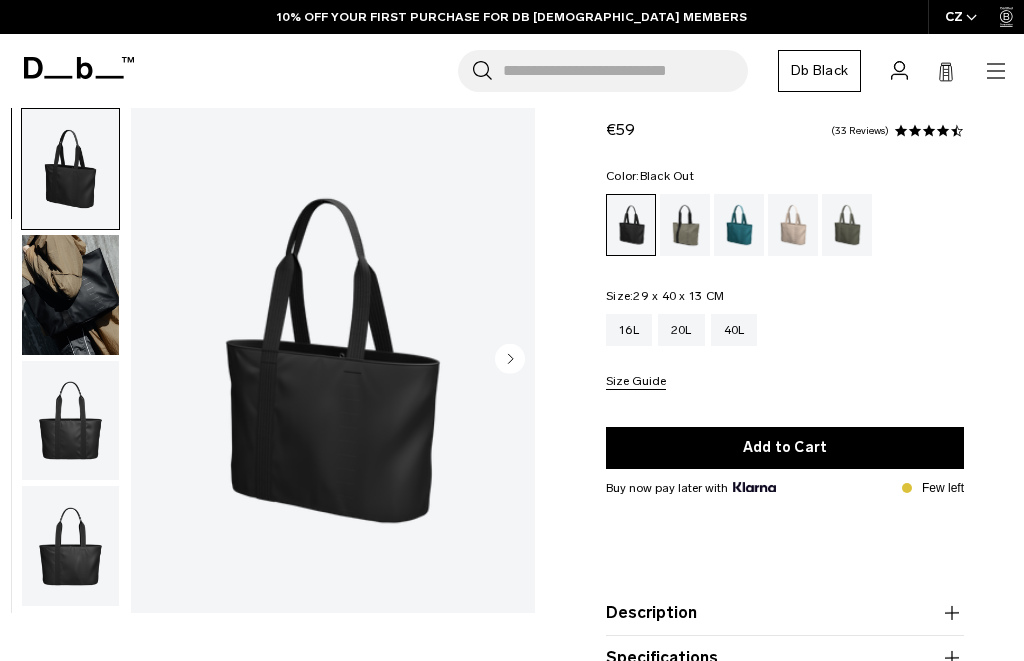 click at bounding box center [333, 360] 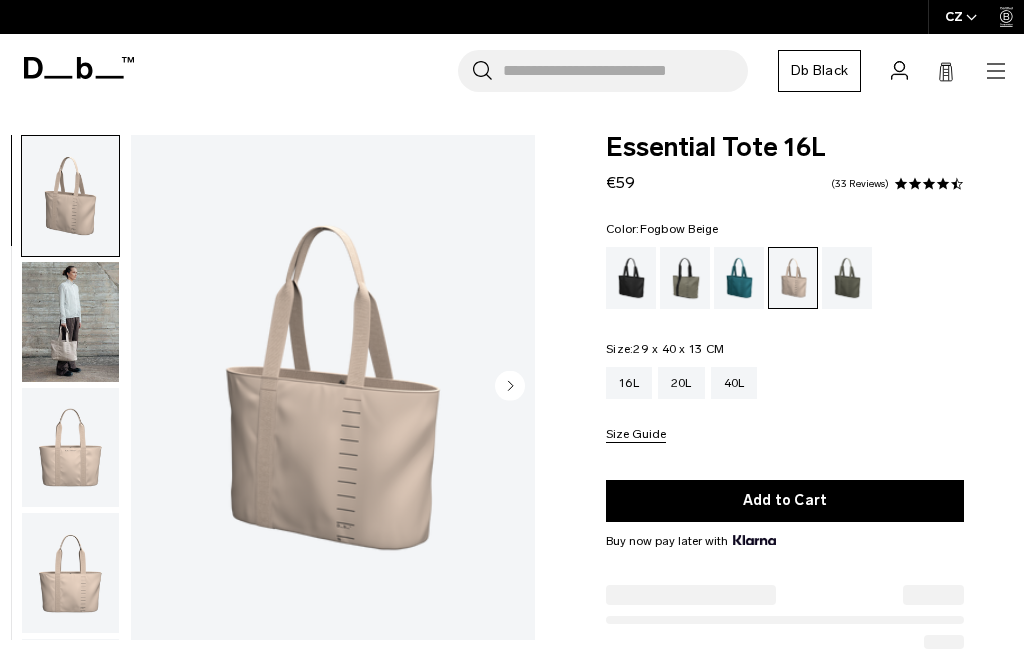 scroll, scrollTop: 0, scrollLeft: 0, axis: both 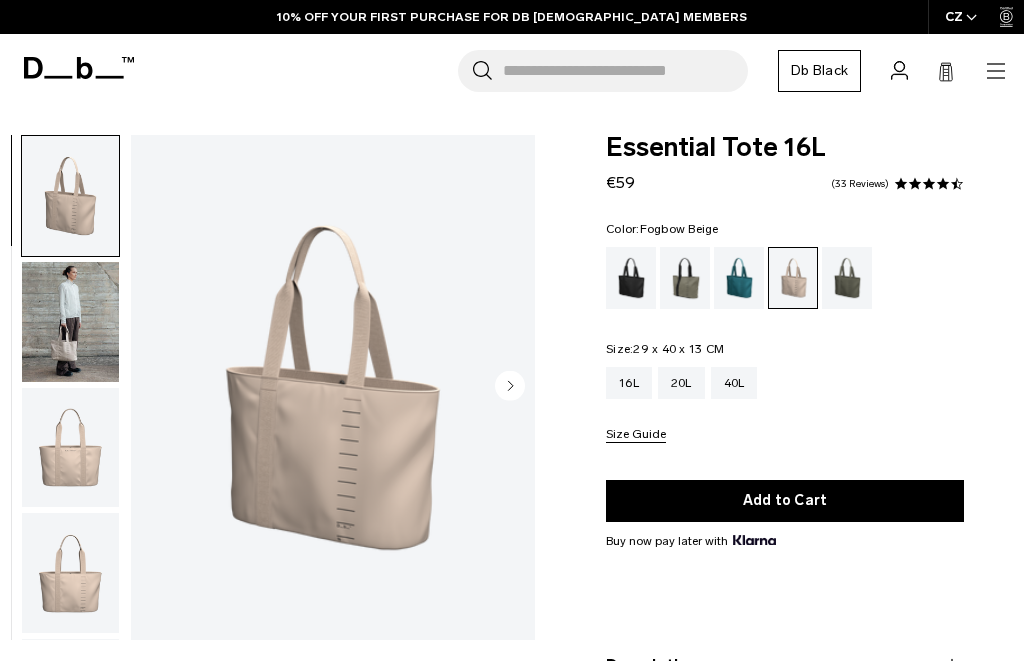 click at bounding box center [70, 322] 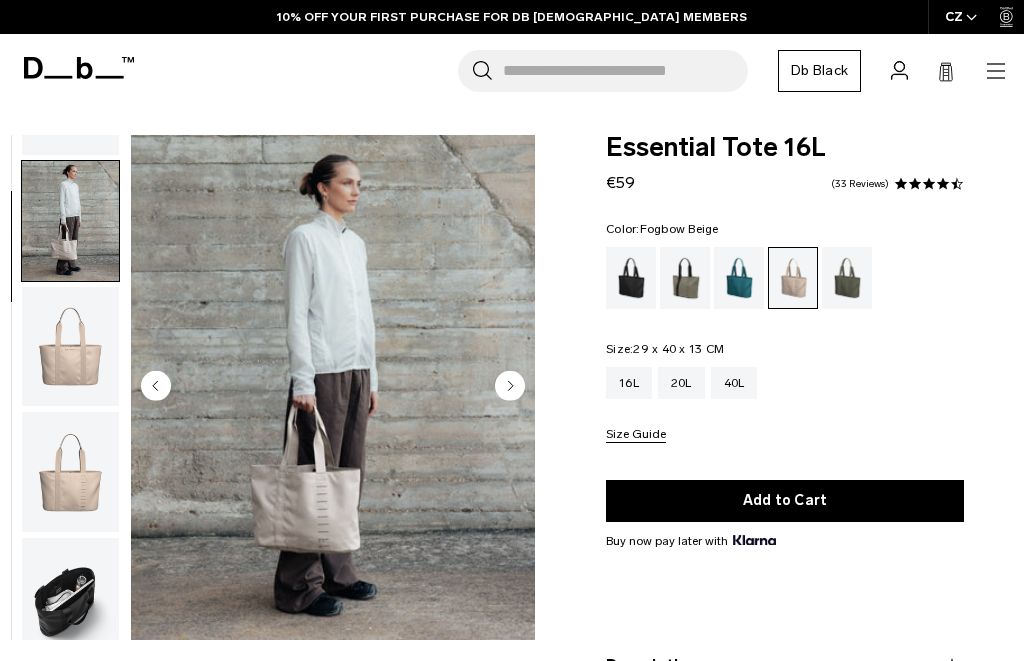scroll, scrollTop: 127, scrollLeft: 0, axis: vertical 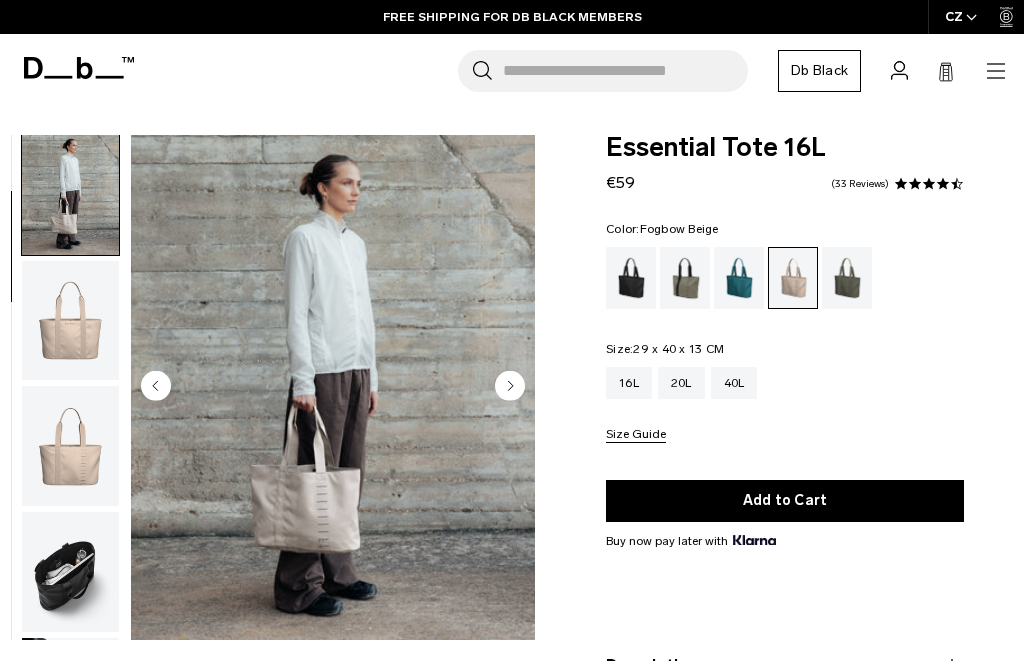 click at bounding box center [70, 572] 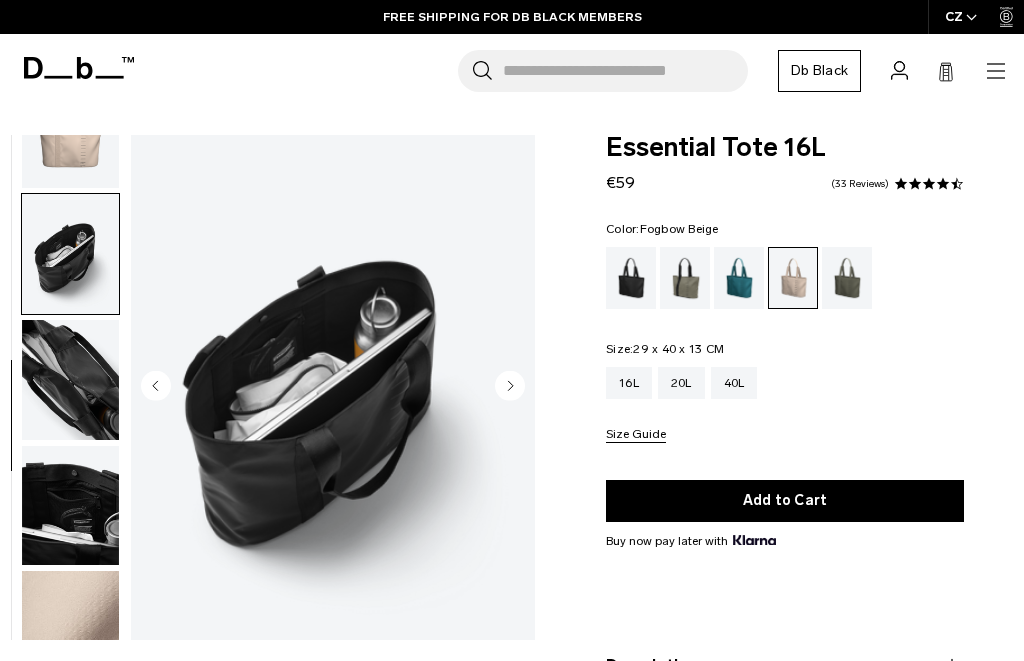 scroll, scrollTop: 509, scrollLeft: 0, axis: vertical 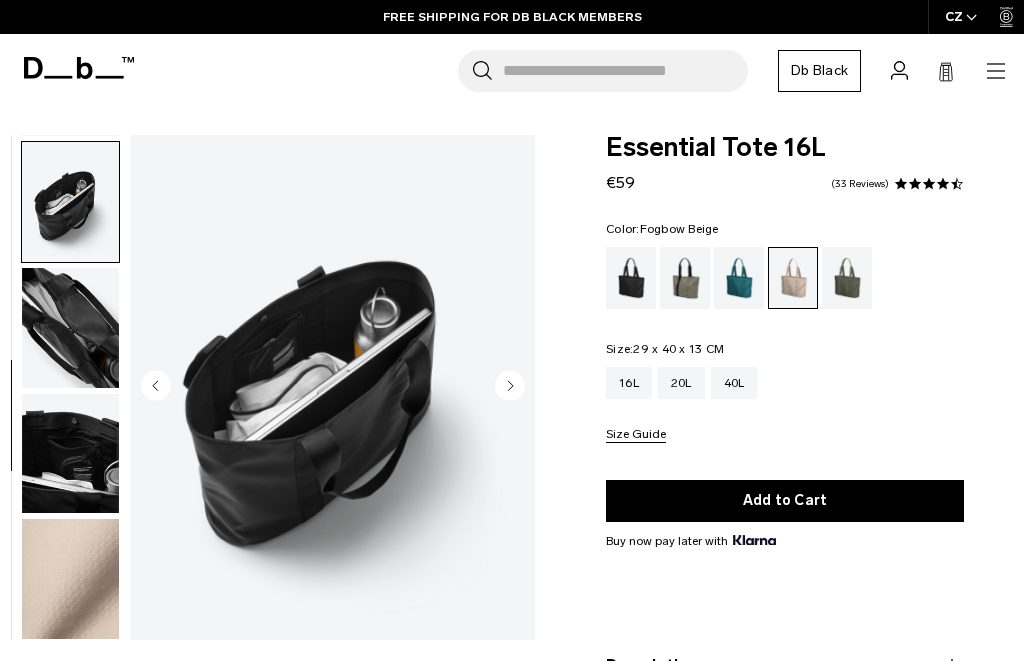 click at bounding box center (739, 278) 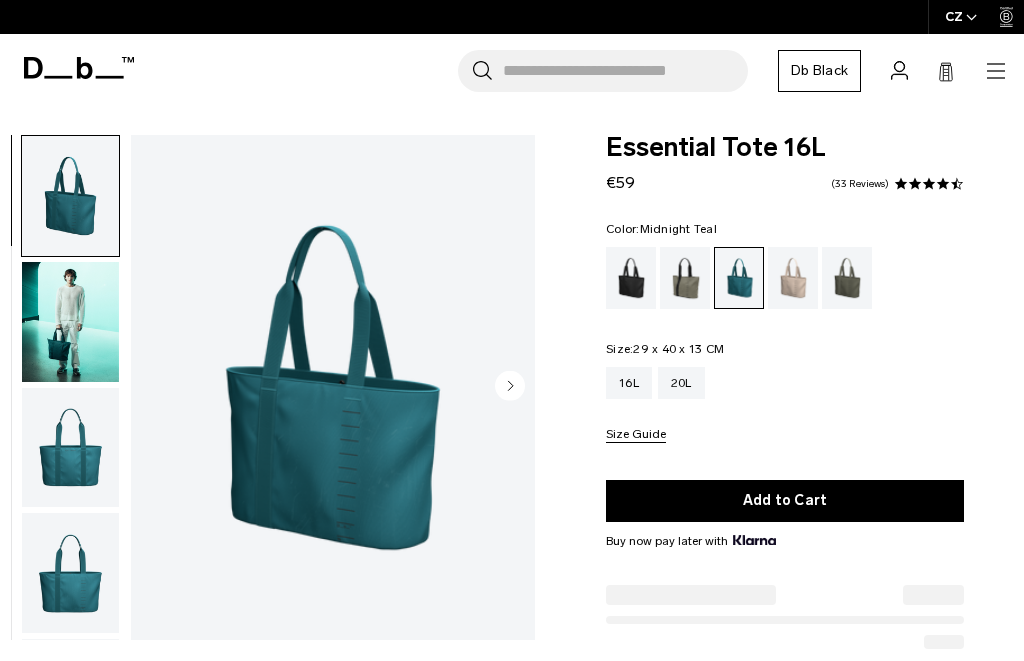 scroll, scrollTop: 0, scrollLeft: 0, axis: both 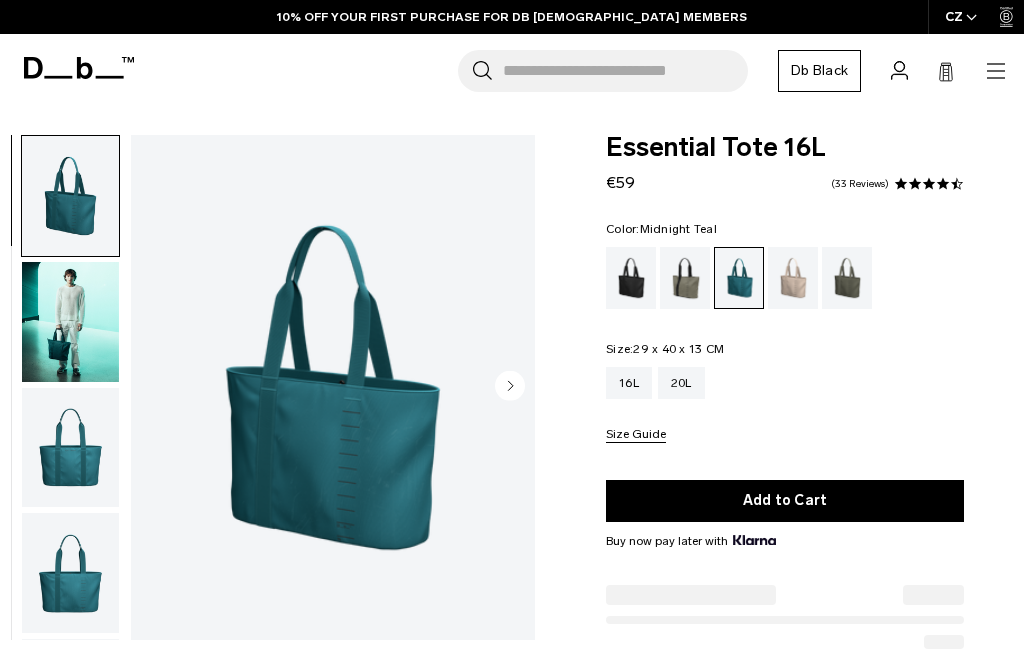 click at bounding box center [793, 278] 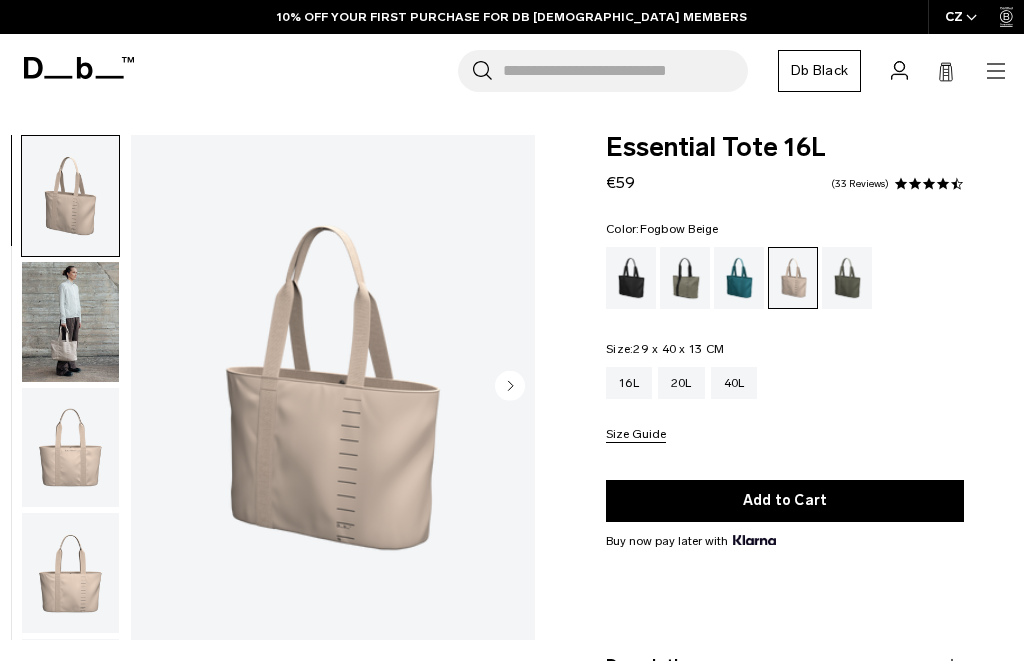 scroll, scrollTop: 0, scrollLeft: 0, axis: both 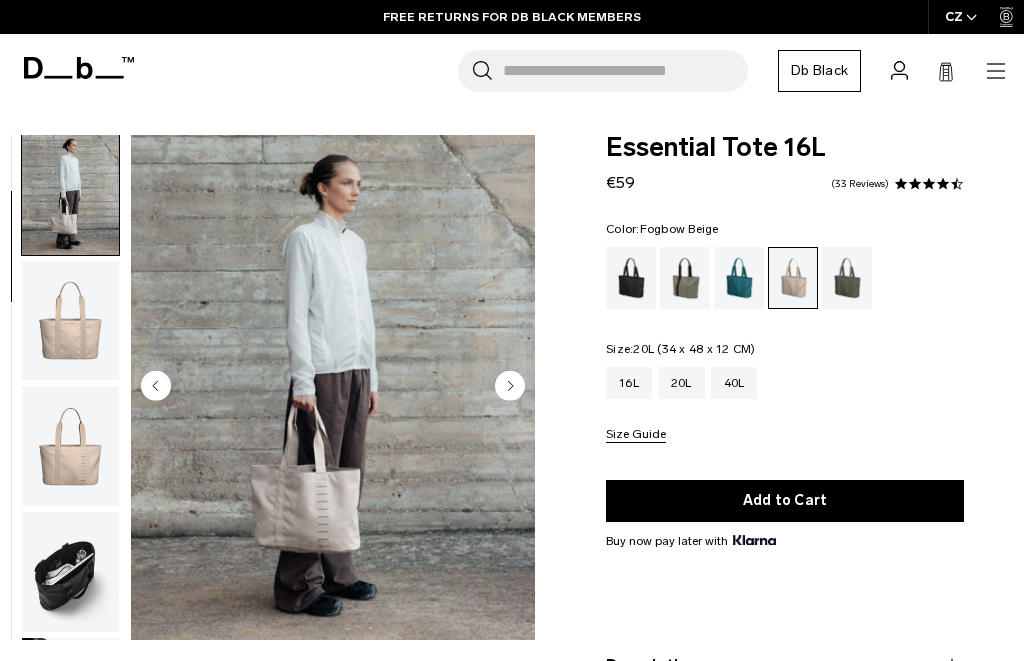 click on "20L" at bounding box center (681, 383) 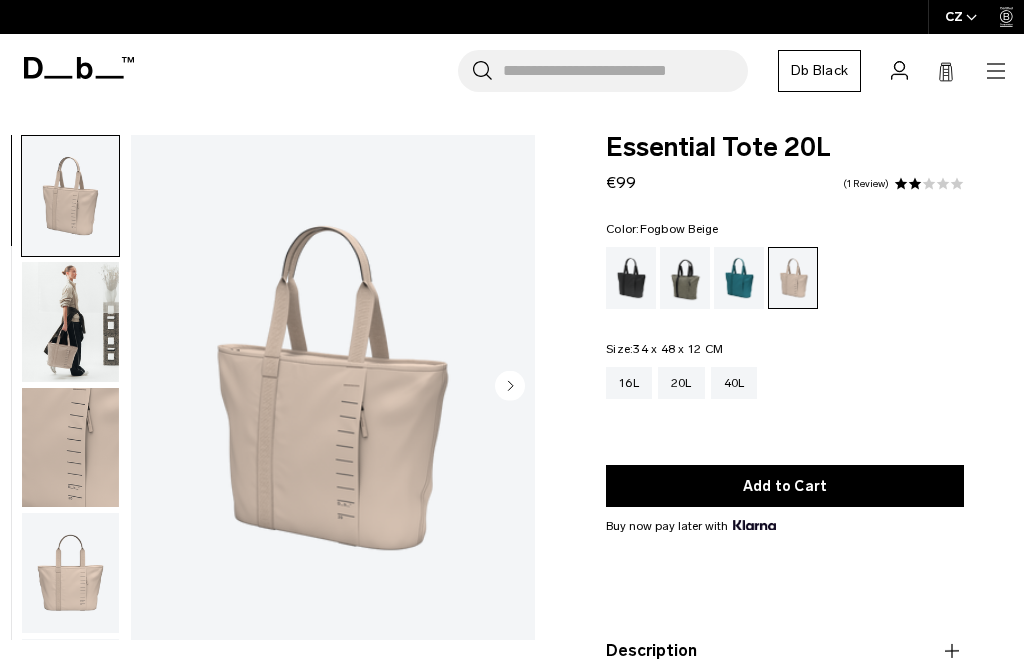 scroll, scrollTop: 0, scrollLeft: 0, axis: both 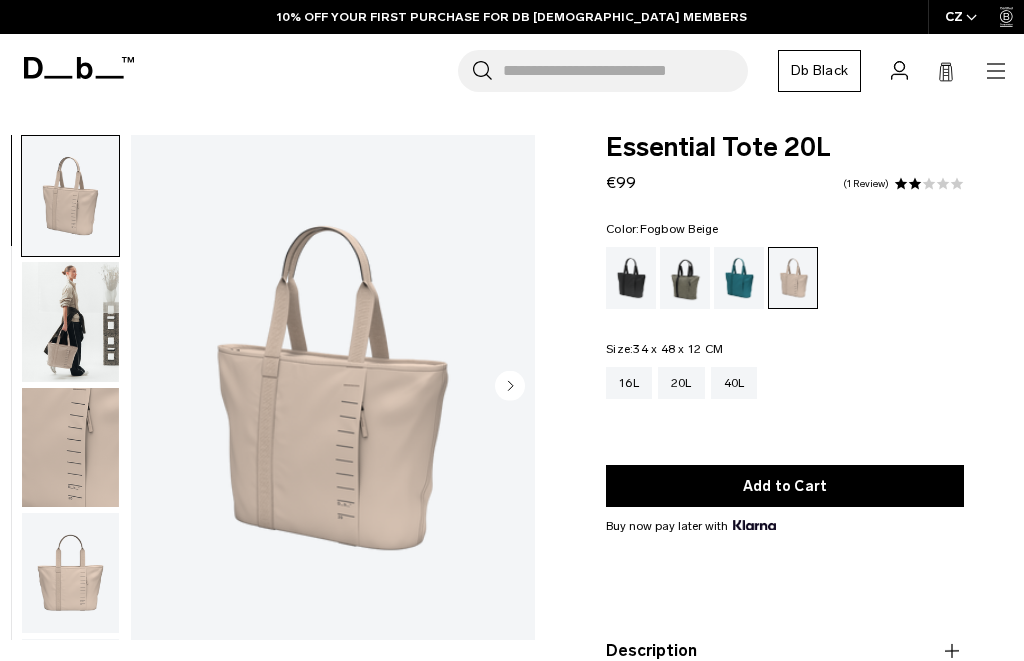 click at bounding box center (70, 322) 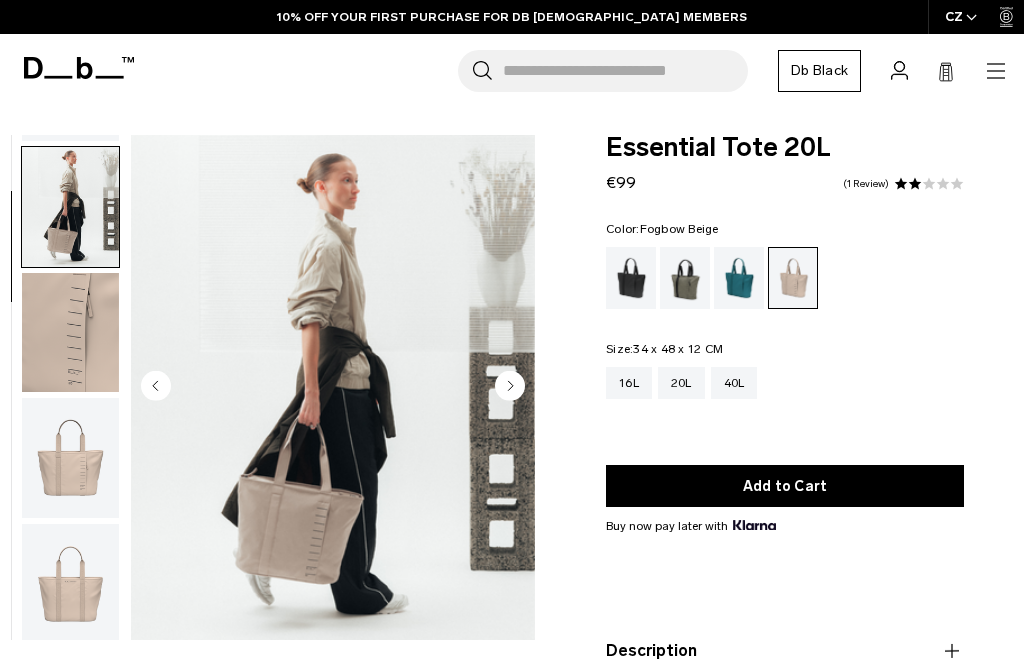 scroll, scrollTop: 127, scrollLeft: 0, axis: vertical 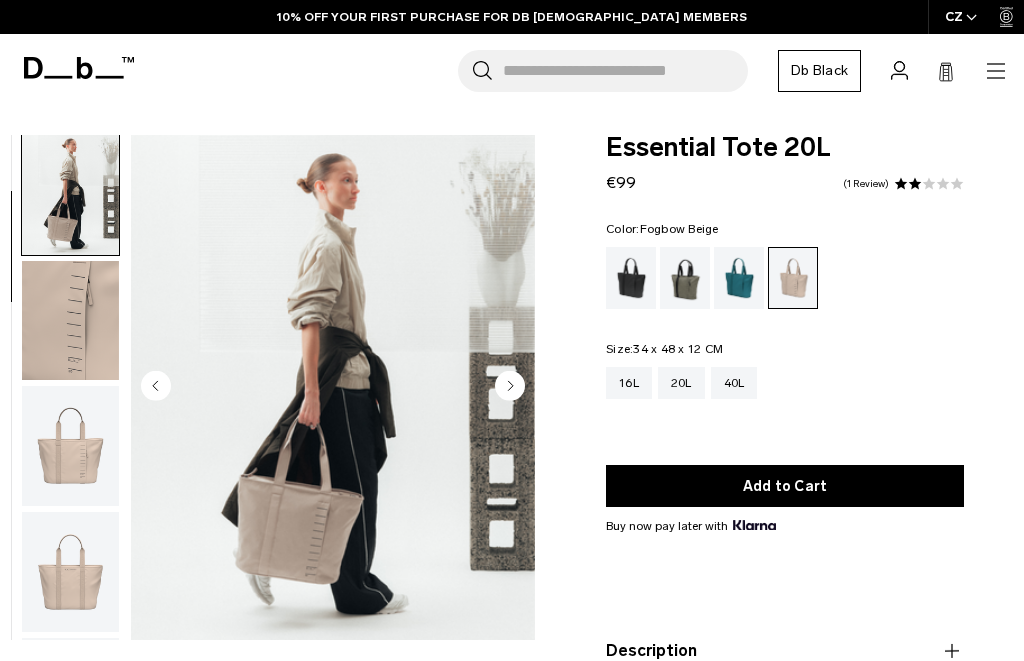 click at bounding box center [70, 321] 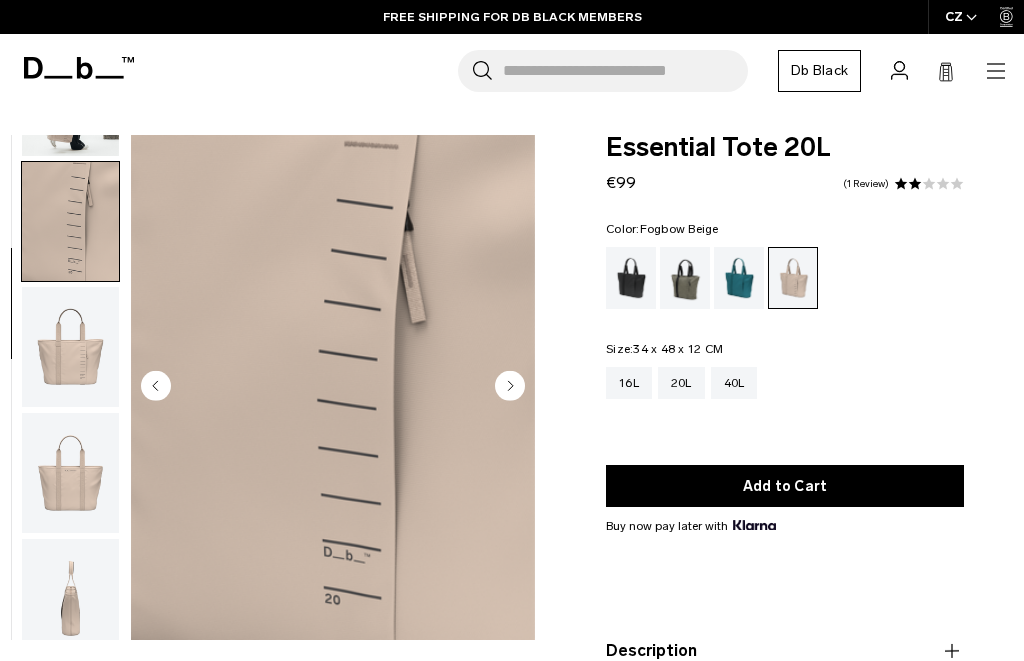 scroll, scrollTop: 254, scrollLeft: 0, axis: vertical 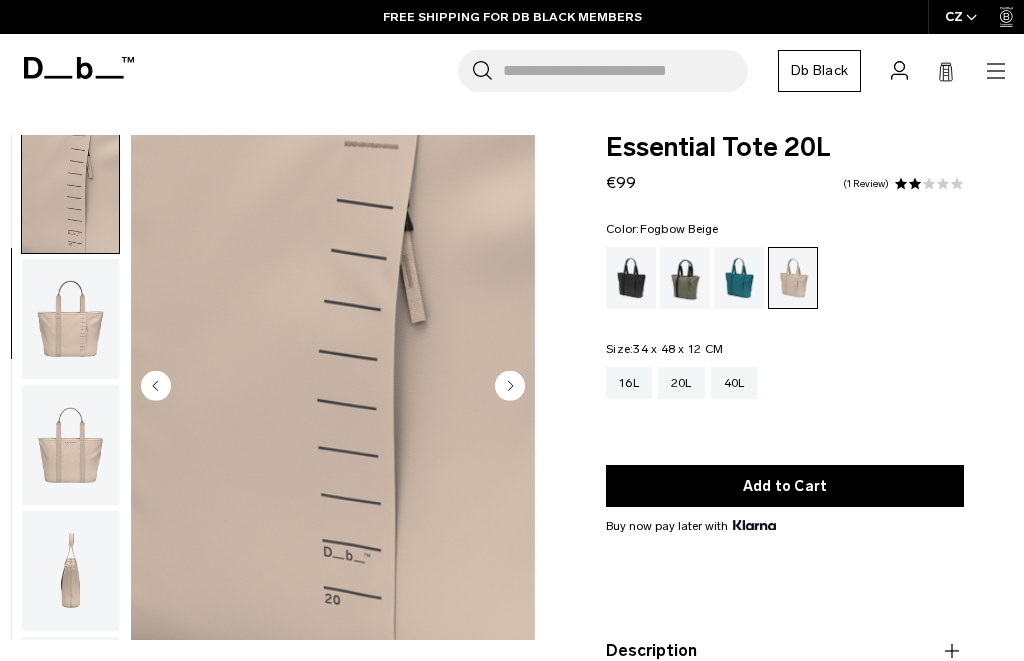 click at bounding box center [70, 445] 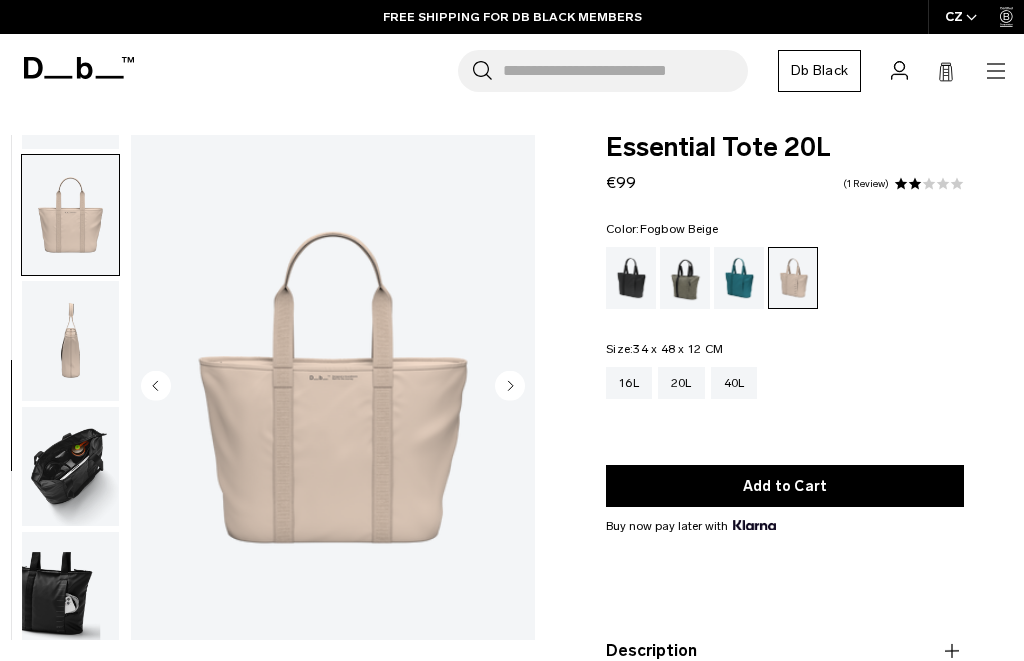 scroll, scrollTop: 509, scrollLeft: 0, axis: vertical 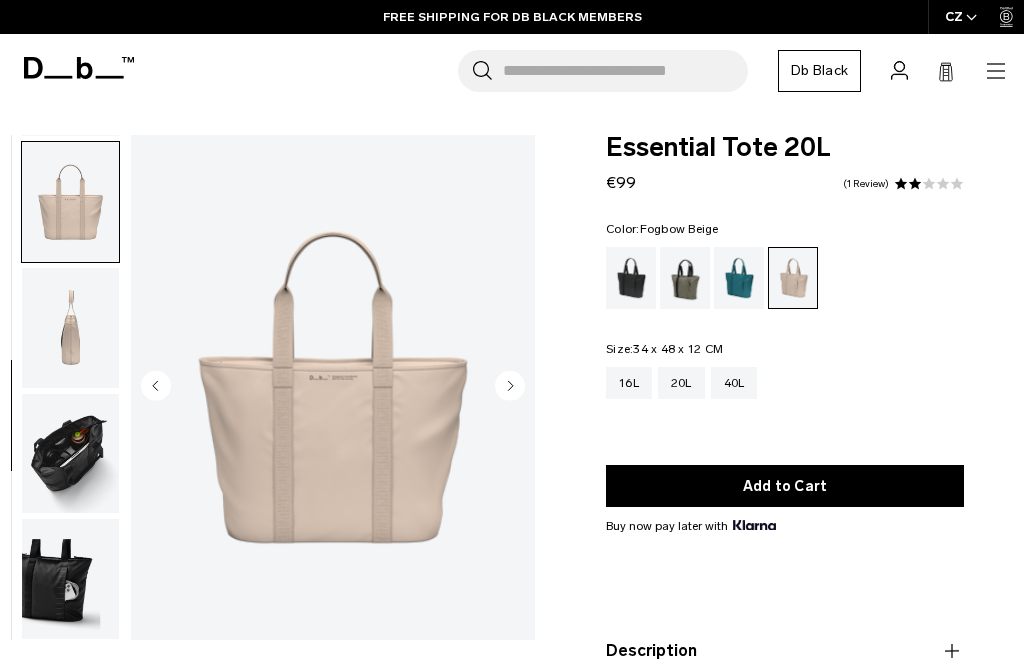 click at bounding box center (70, 328) 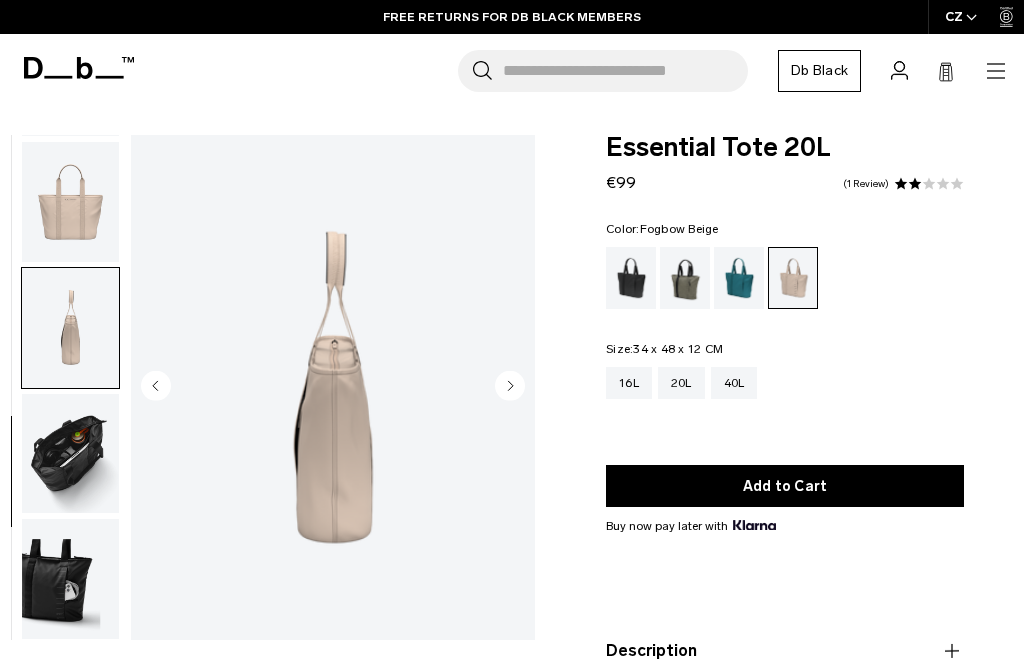 click at bounding box center (70, 454) 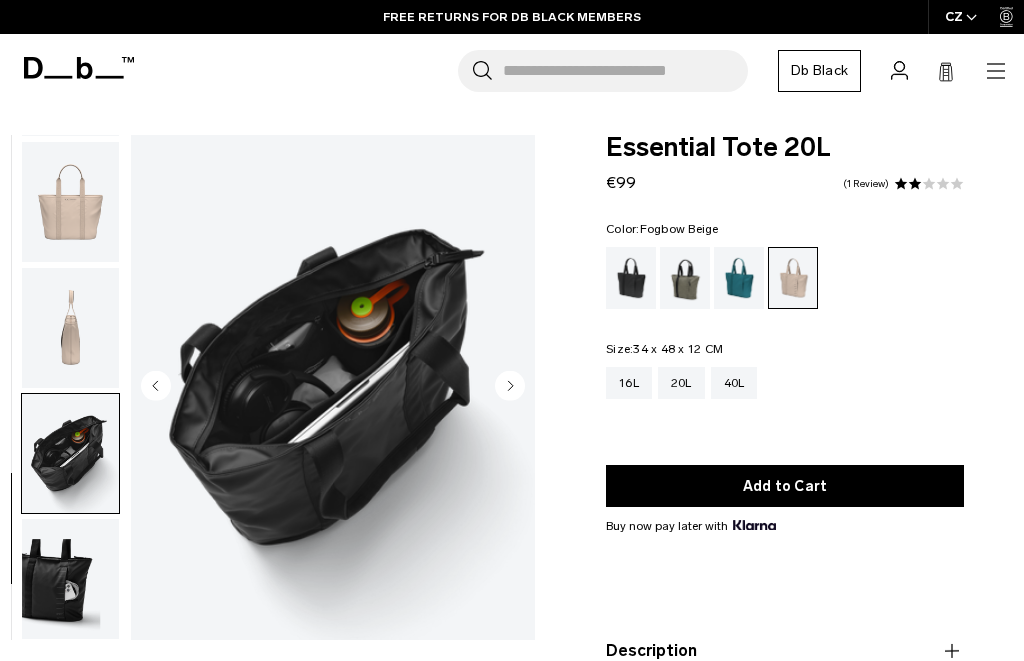 click at bounding box center [70, 579] 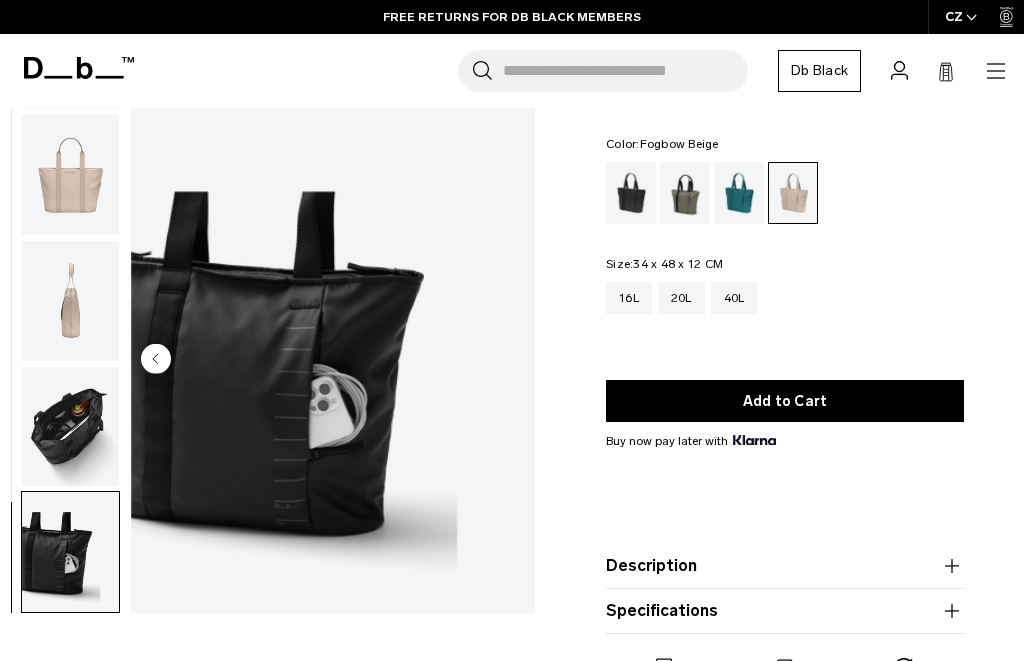 scroll, scrollTop: 86, scrollLeft: 0, axis: vertical 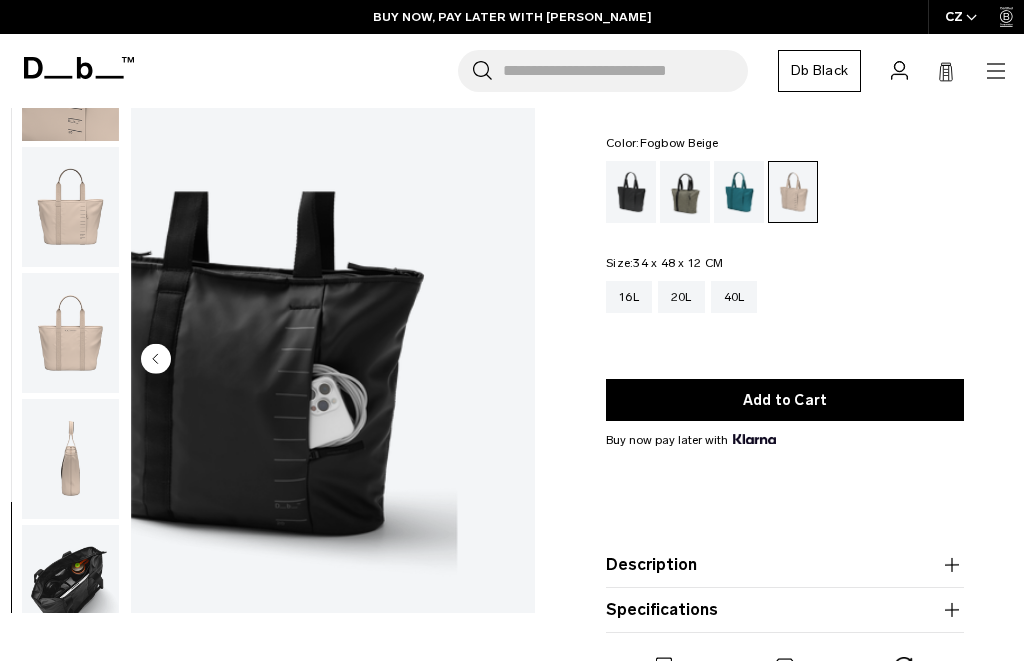 click at bounding box center [70, 333] 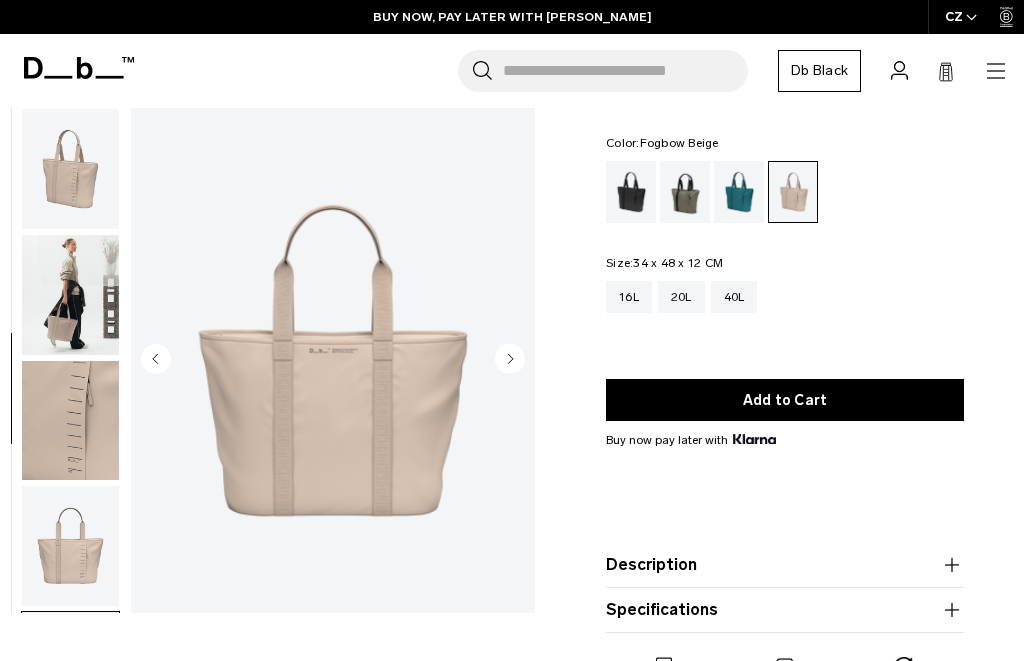 scroll, scrollTop: 0, scrollLeft: 0, axis: both 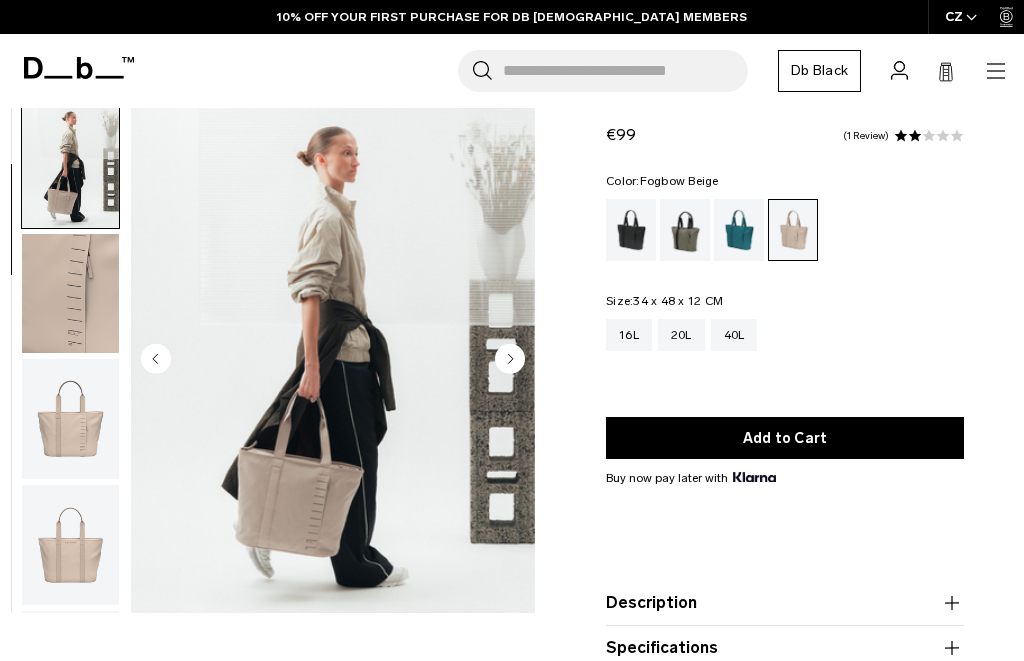 click at bounding box center [631, 230] 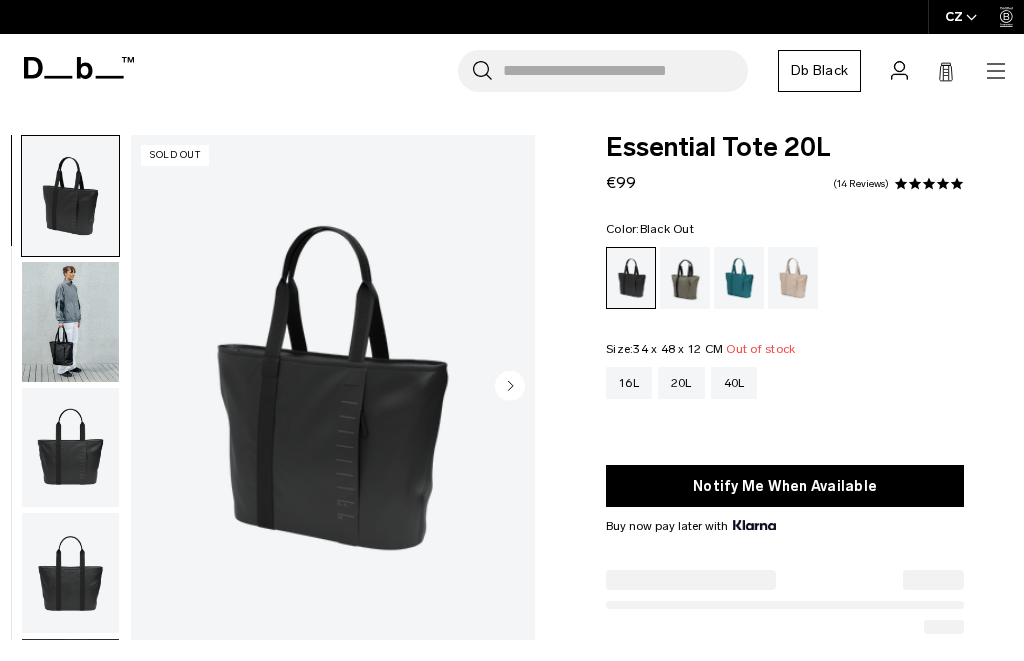 scroll, scrollTop: 0, scrollLeft: 0, axis: both 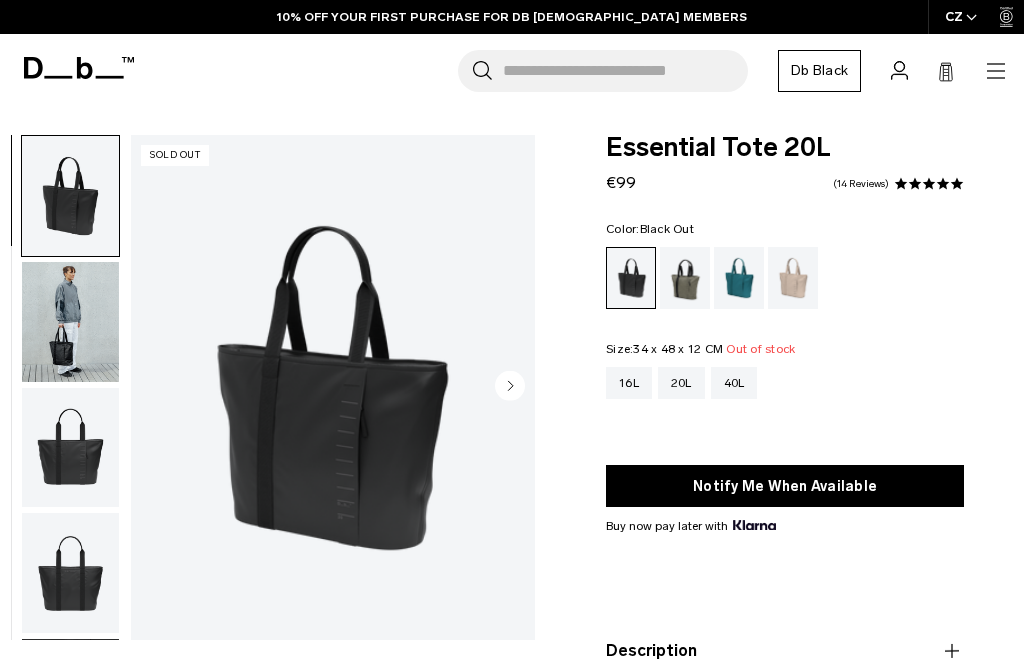 click at bounding box center (70, 322) 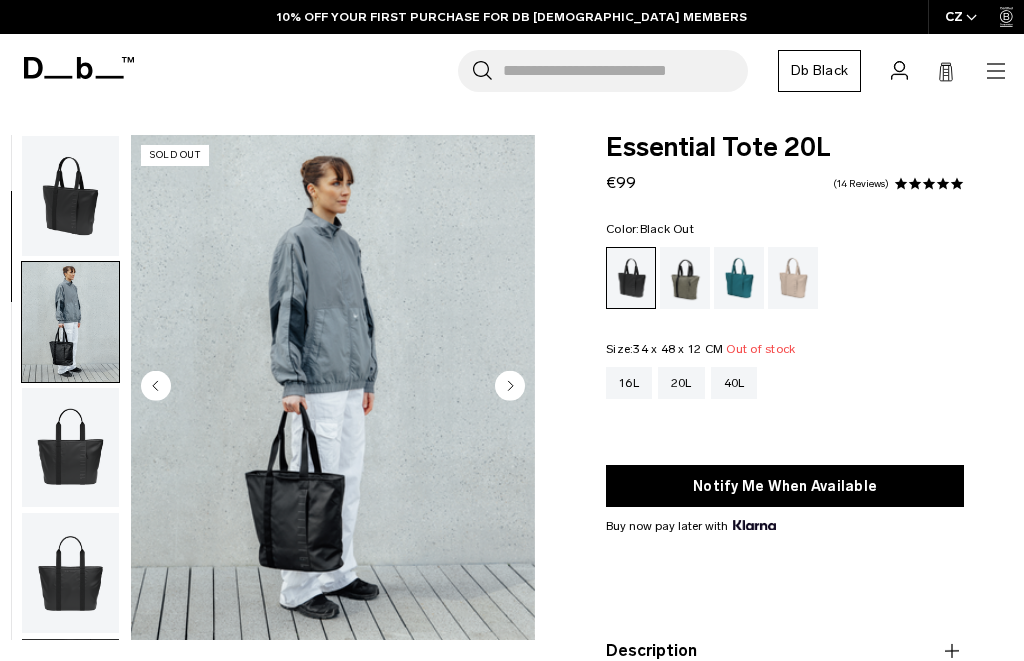 scroll, scrollTop: 0, scrollLeft: 0, axis: both 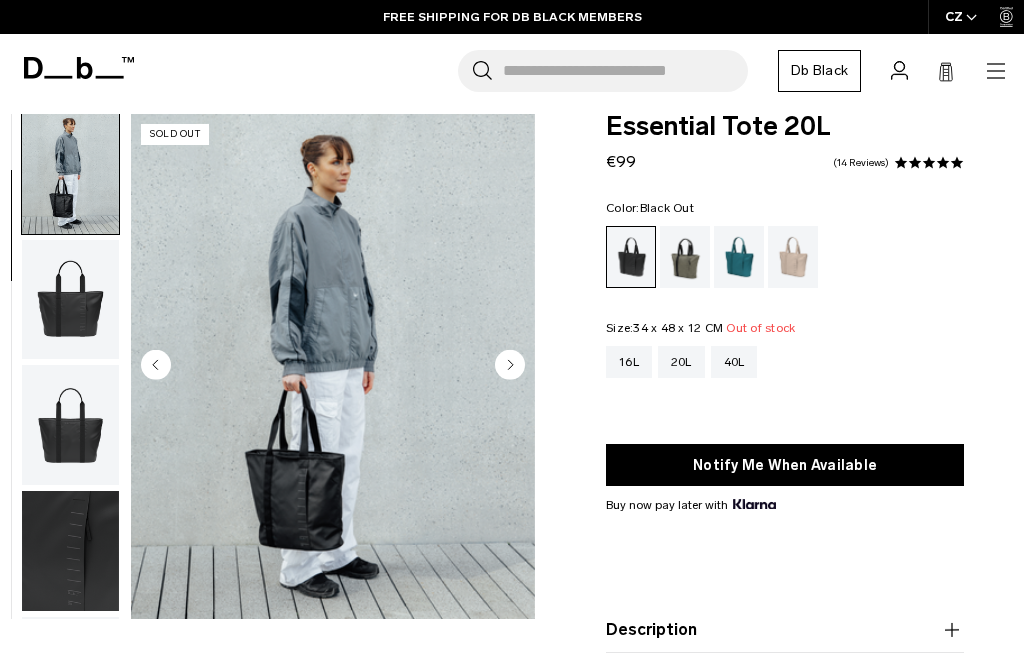 click at bounding box center [70, 300] 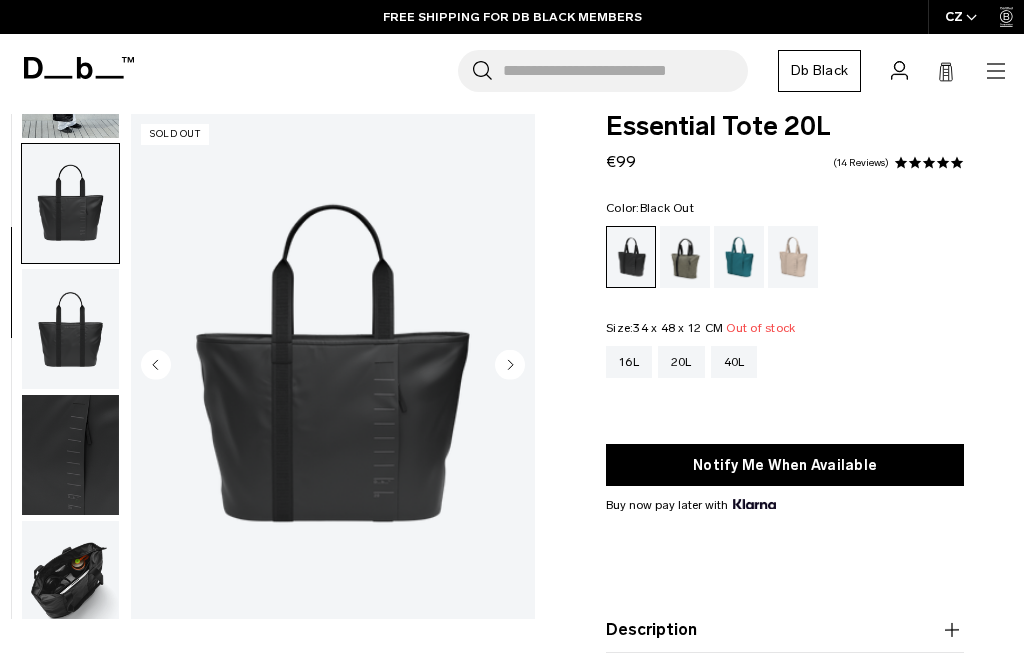 scroll, scrollTop: 254, scrollLeft: 0, axis: vertical 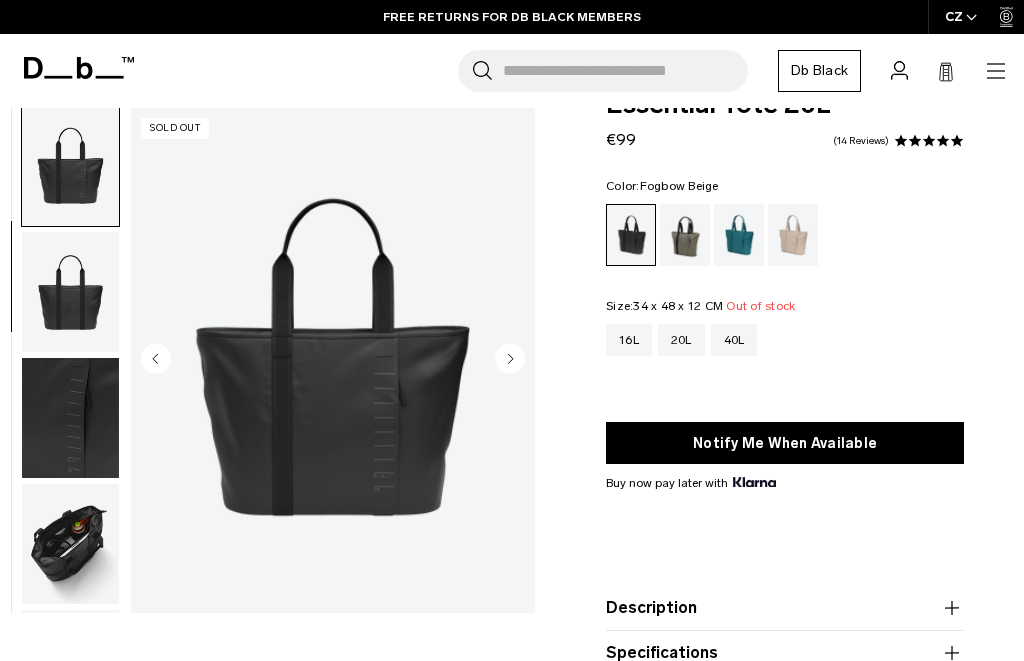 click at bounding box center [793, 235] 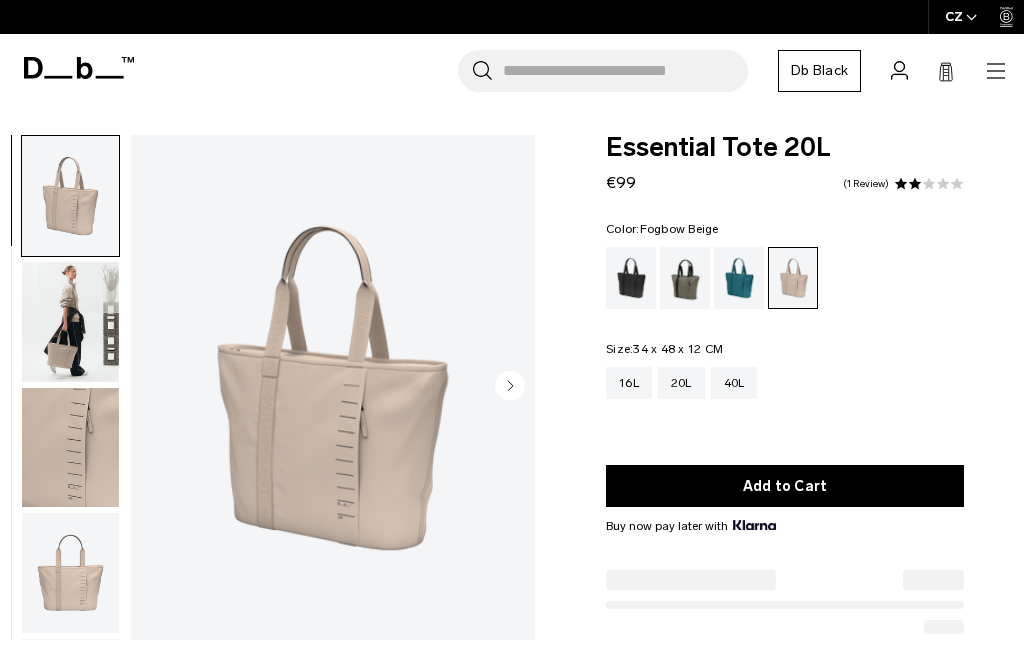 scroll, scrollTop: 0, scrollLeft: 0, axis: both 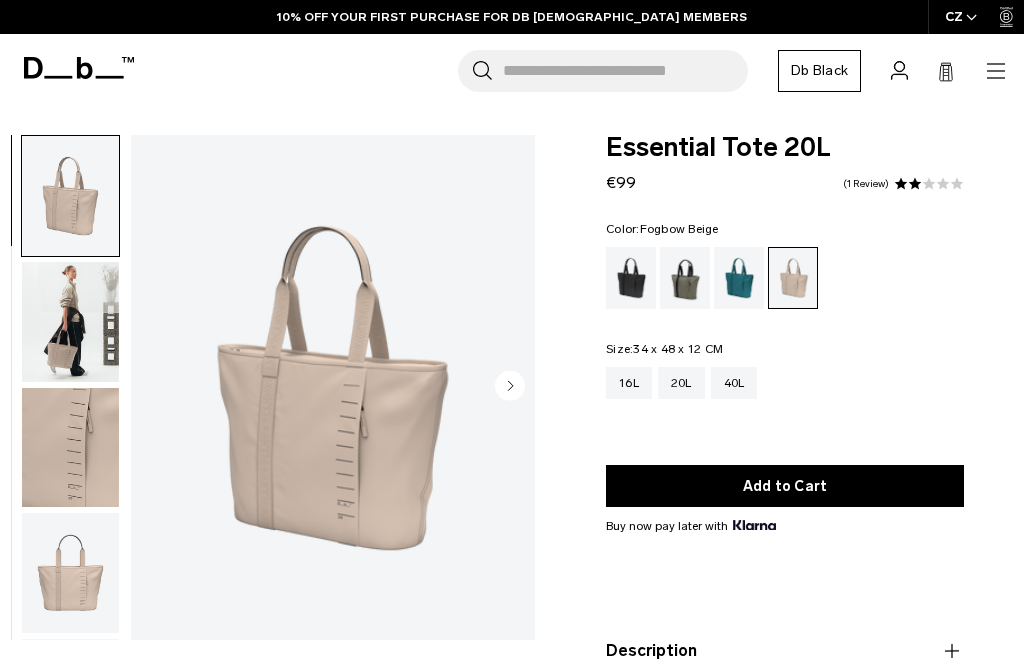 click at bounding box center (70, 322) 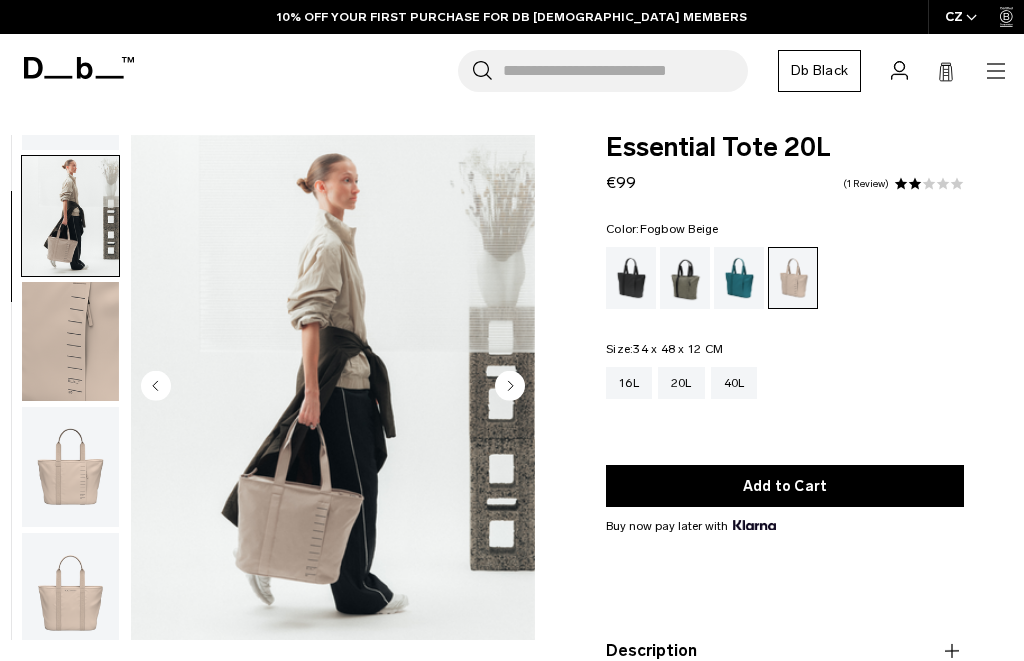 scroll, scrollTop: 127, scrollLeft: 0, axis: vertical 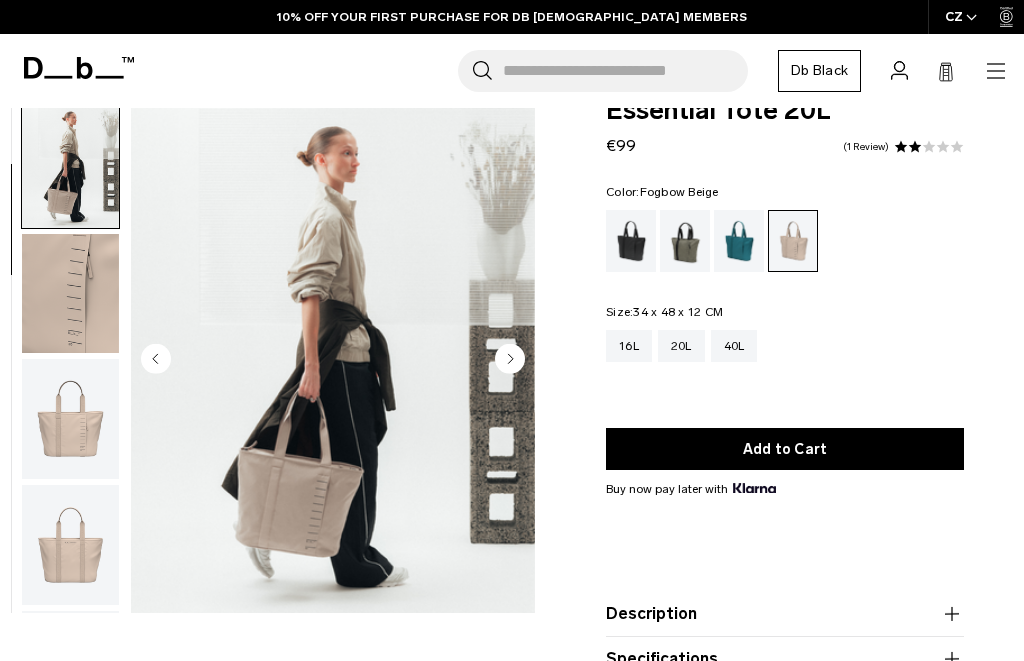 click at bounding box center [685, 241] 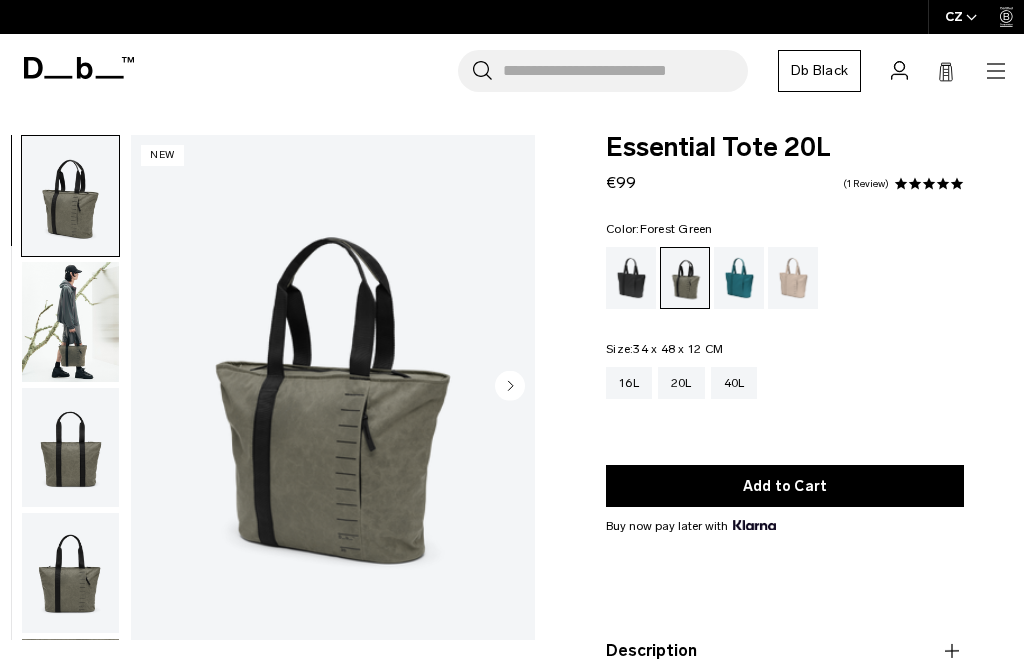 scroll, scrollTop: 0, scrollLeft: 0, axis: both 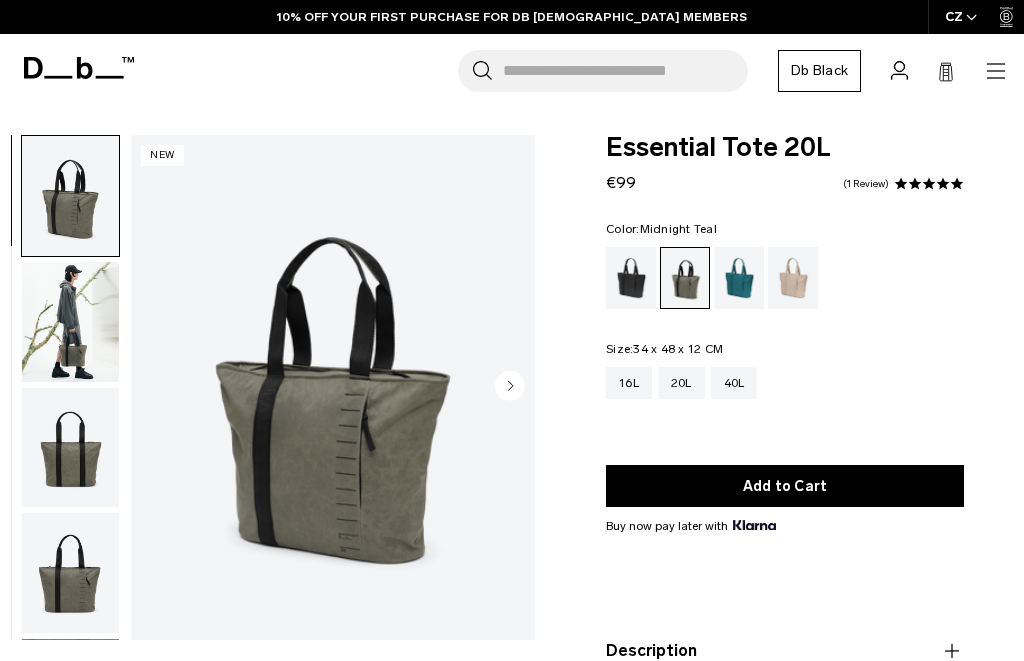 click 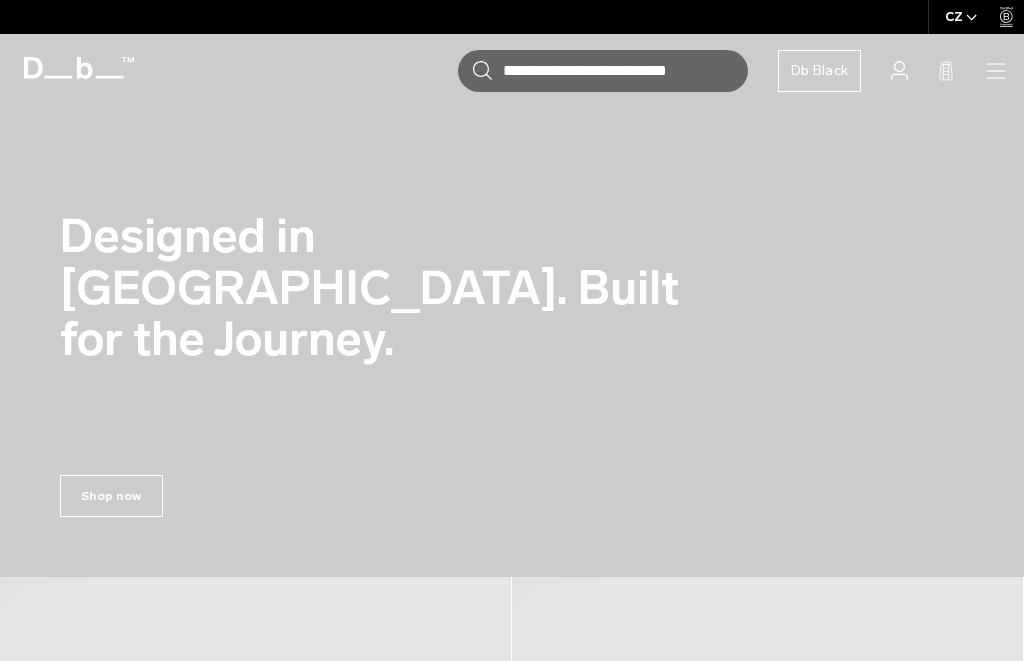 scroll, scrollTop: 0, scrollLeft: 0, axis: both 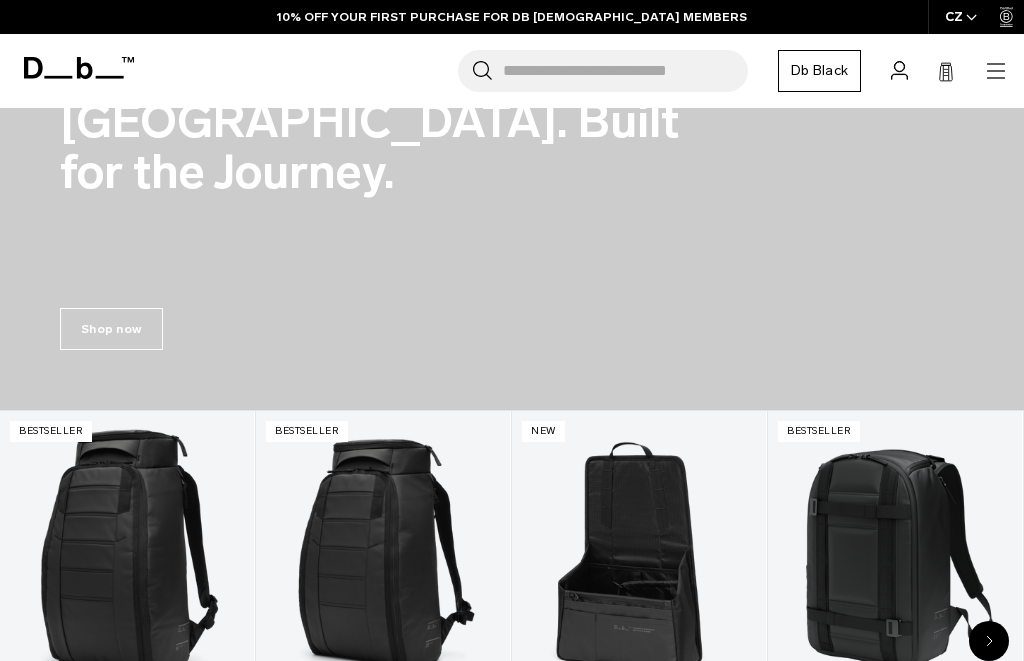 click 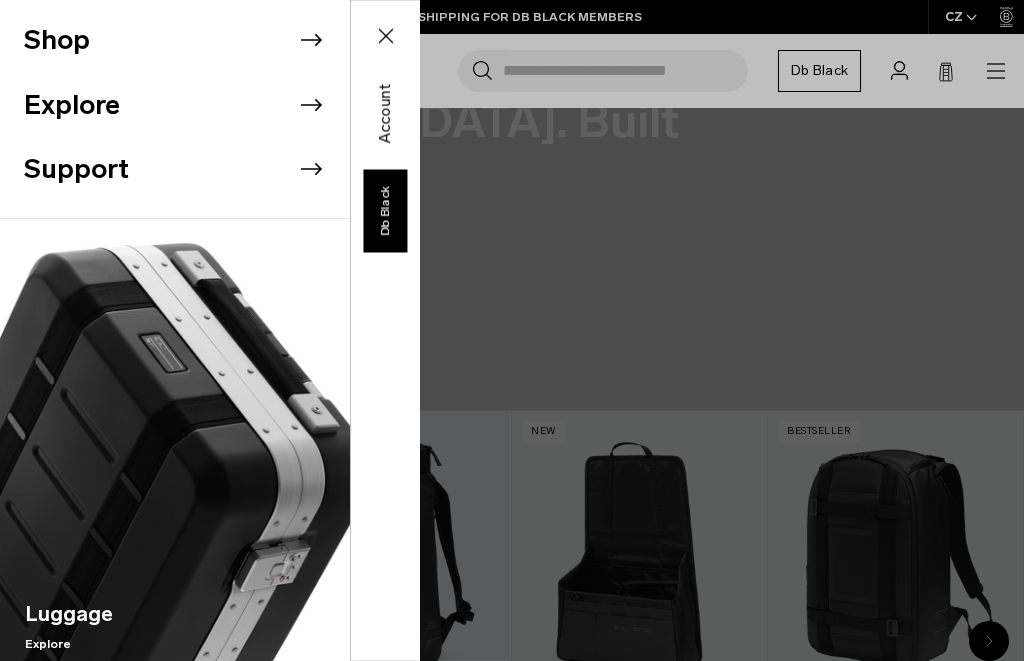 click on "Shop" at bounding box center (187, 40) 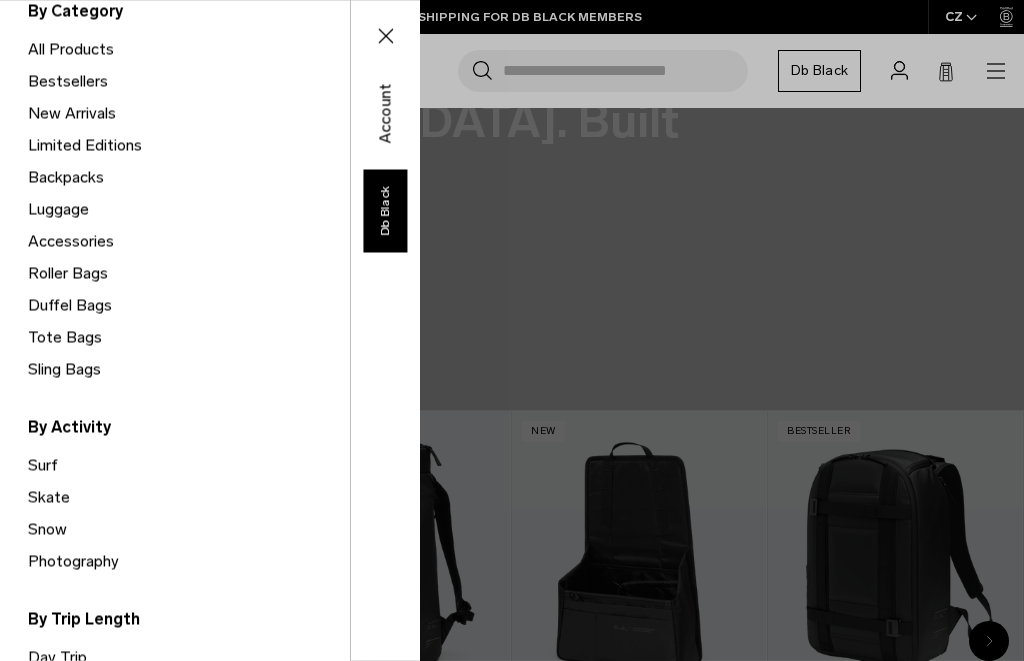 scroll, scrollTop: 172, scrollLeft: 0, axis: vertical 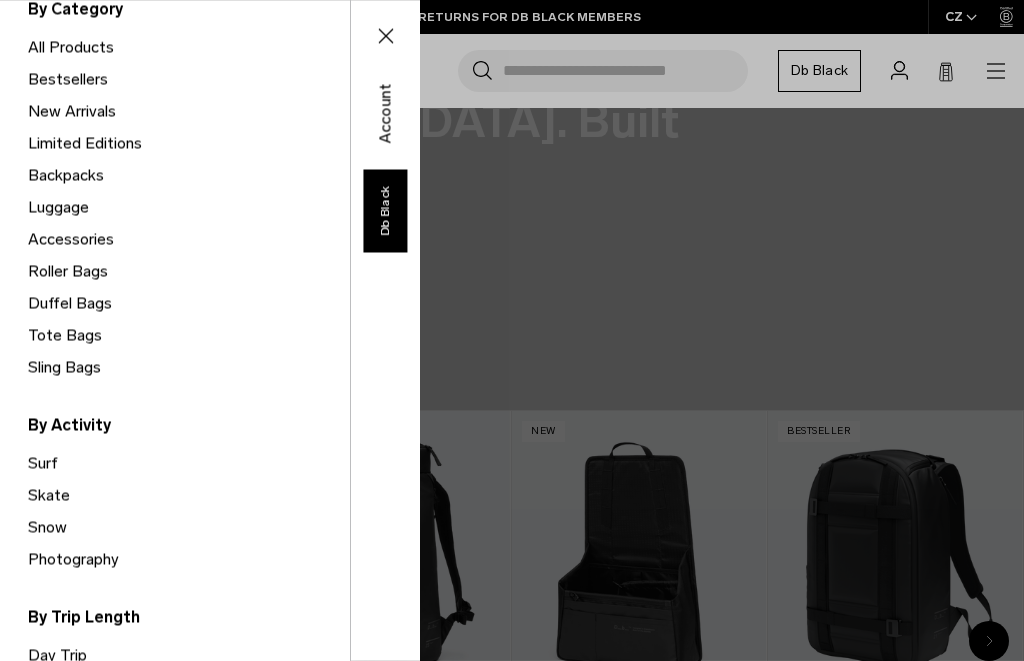 click on "Tote Bags" at bounding box center (189, 335) 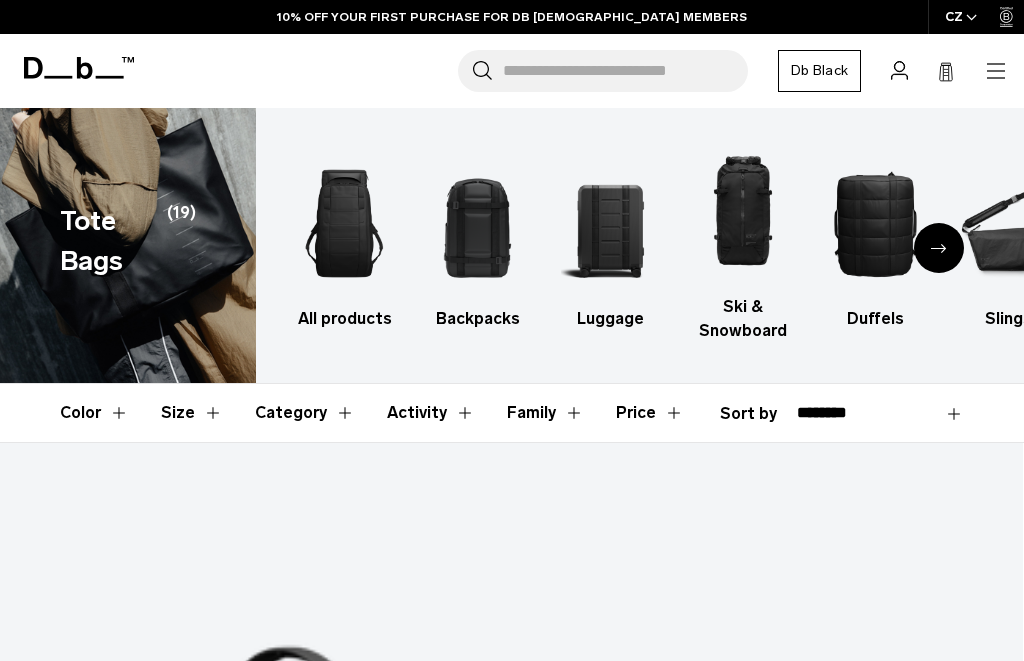scroll, scrollTop: 239, scrollLeft: 0, axis: vertical 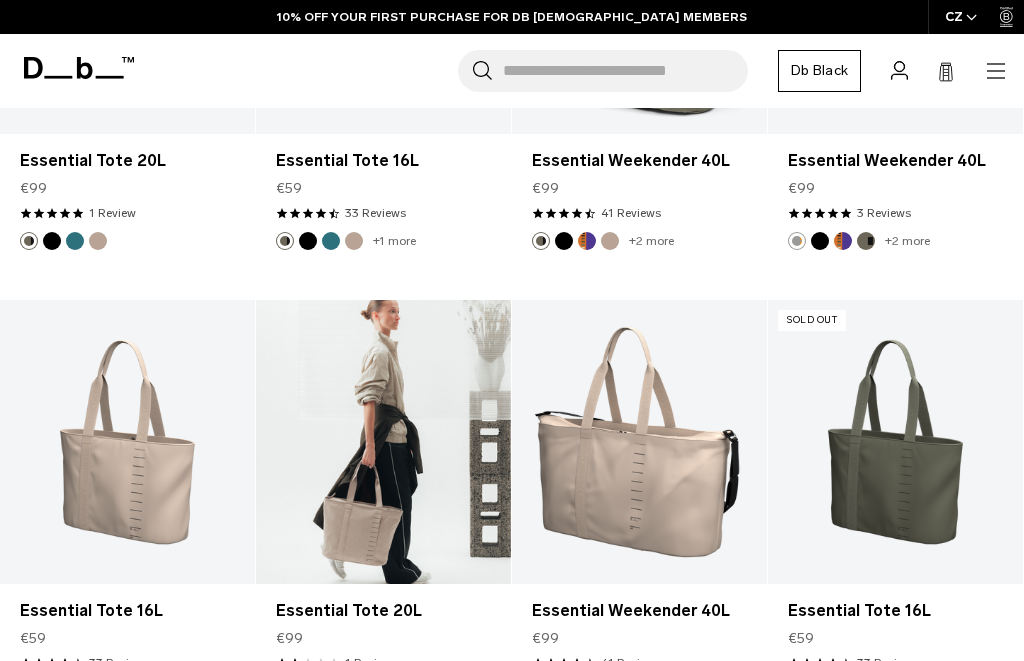 click at bounding box center (383, 441) 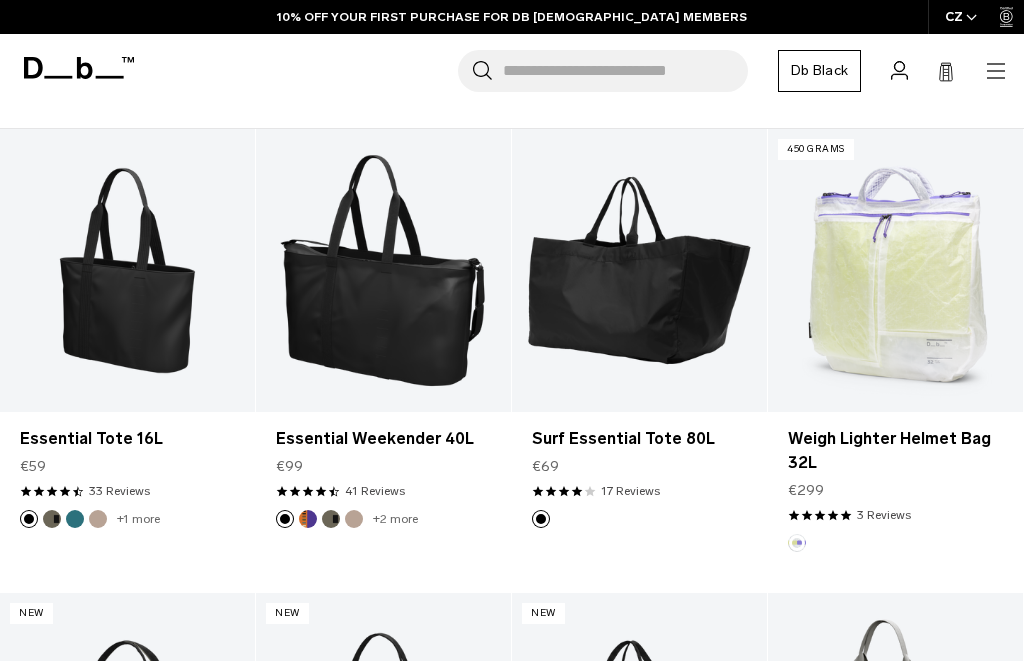 scroll, scrollTop: 319, scrollLeft: 0, axis: vertical 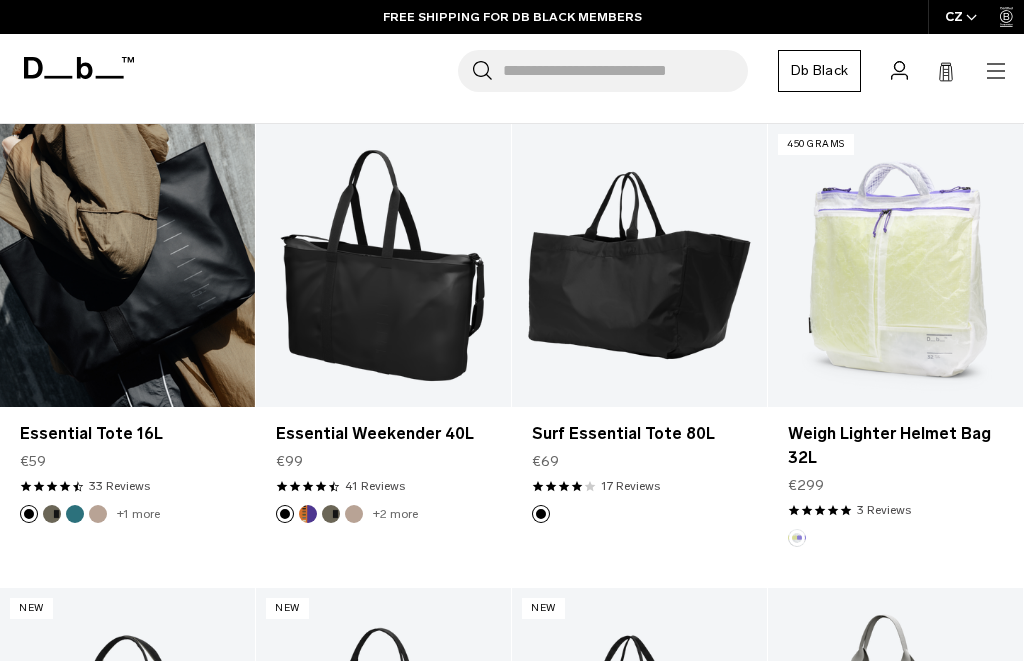 click at bounding box center [127, 265] 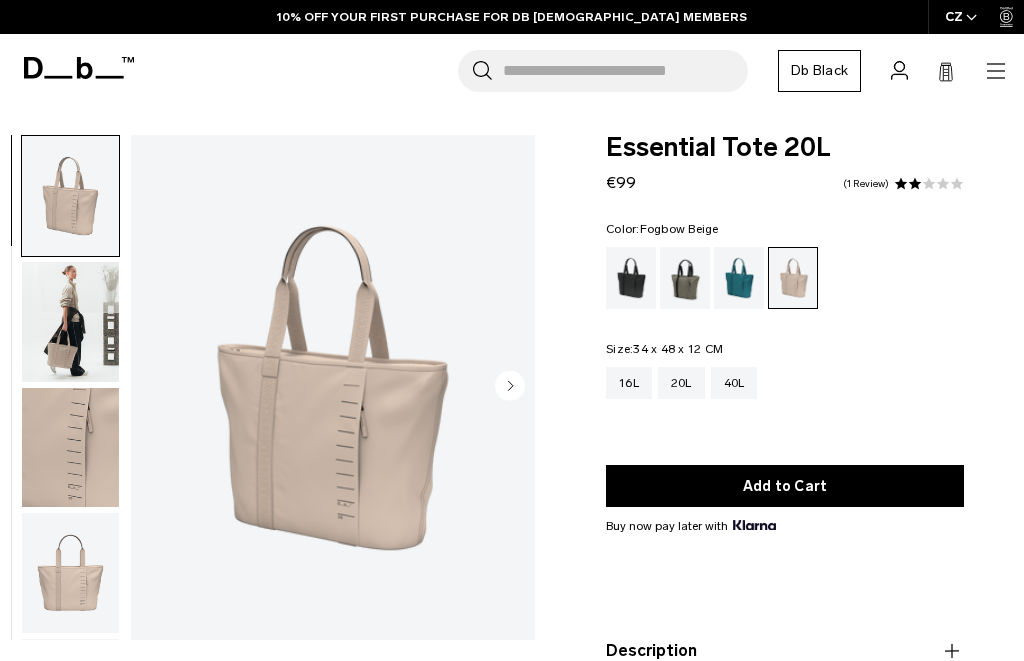 scroll, scrollTop: 225, scrollLeft: 0, axis: vertical 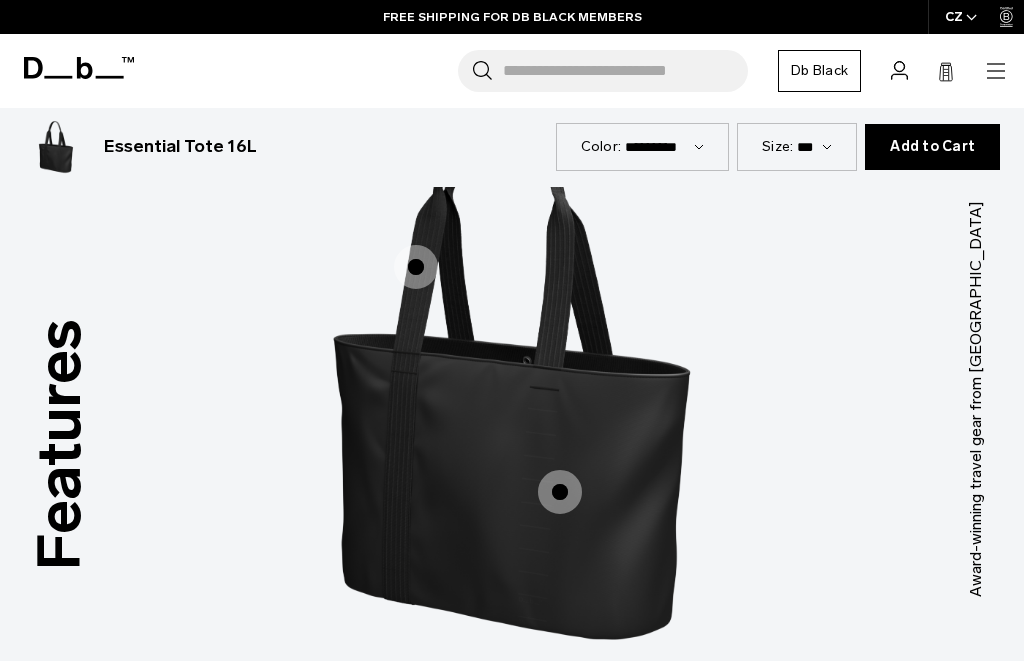 click at bounding box center [416, 267] 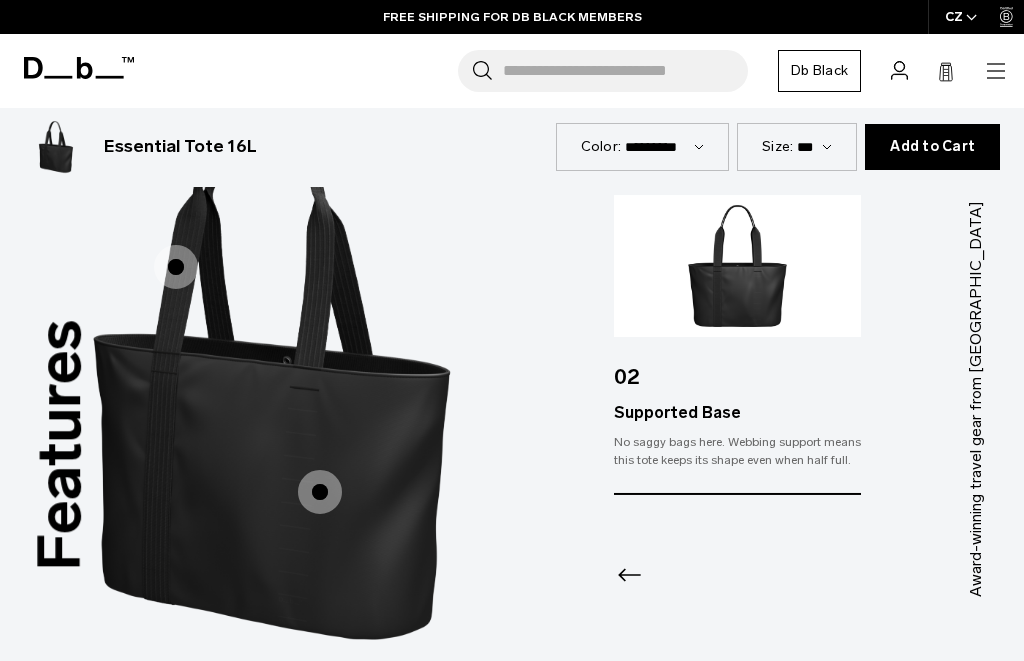 click at bounding box center [320, 492] 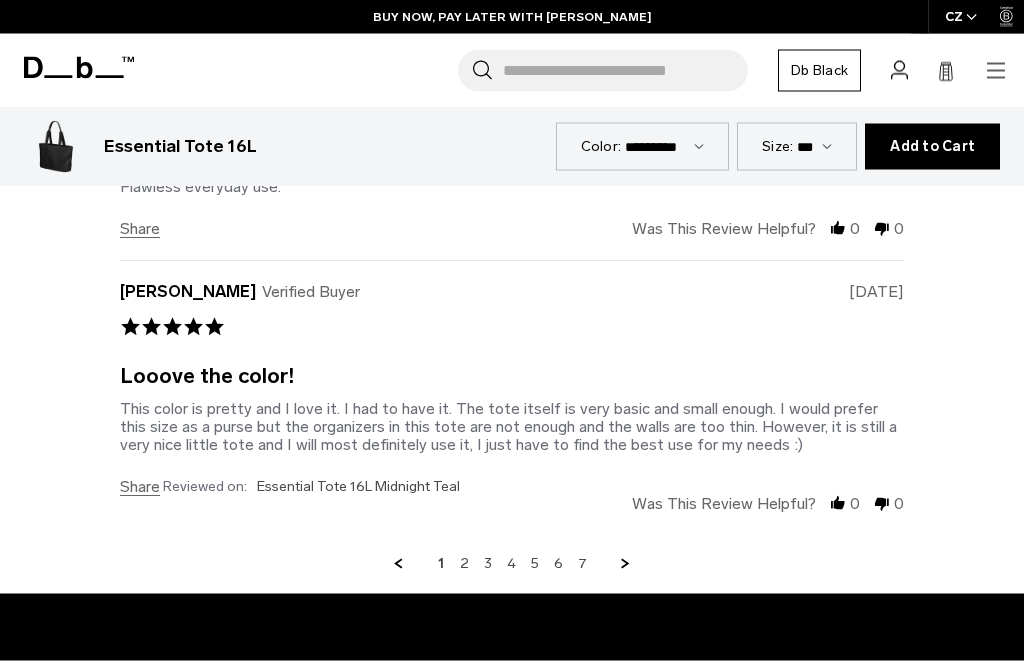 scroll, scrollTop: 5986, scrollLeft: 0, axis: vertical 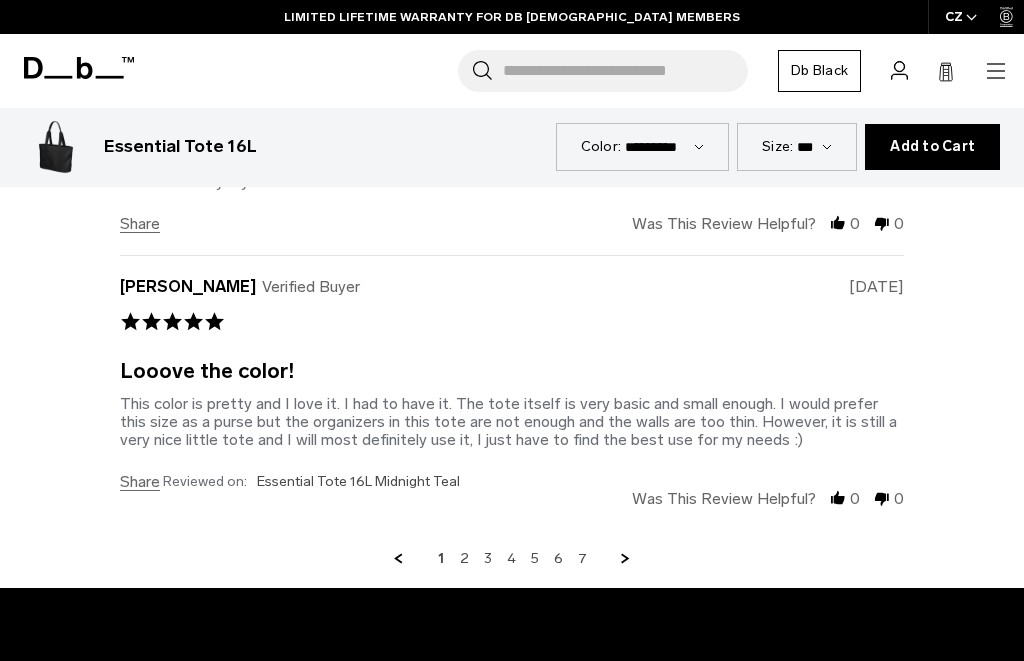 click on "2" at bounding box center (464, 559) 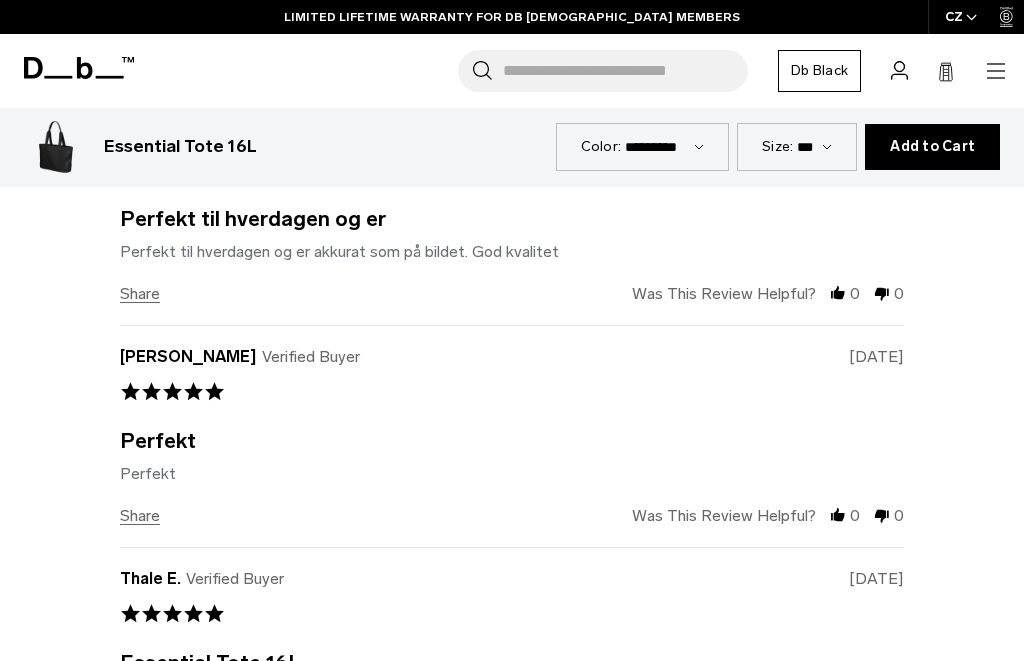 click on "Perfekt        Review by Anna E. on 25 Sep 2024   review stating Perfekt    Perfekt           On Essential Tote 16L Black Out" at bounding box center (512, 457) 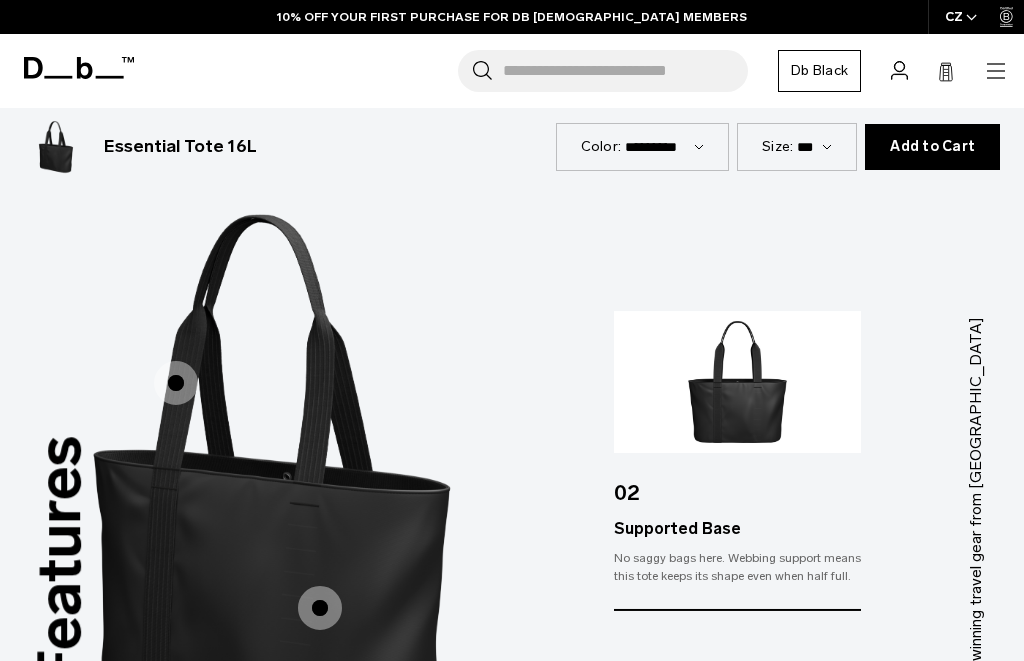 scroll, scrollTop: 2163, scrollLeft: 0, axis: vertical 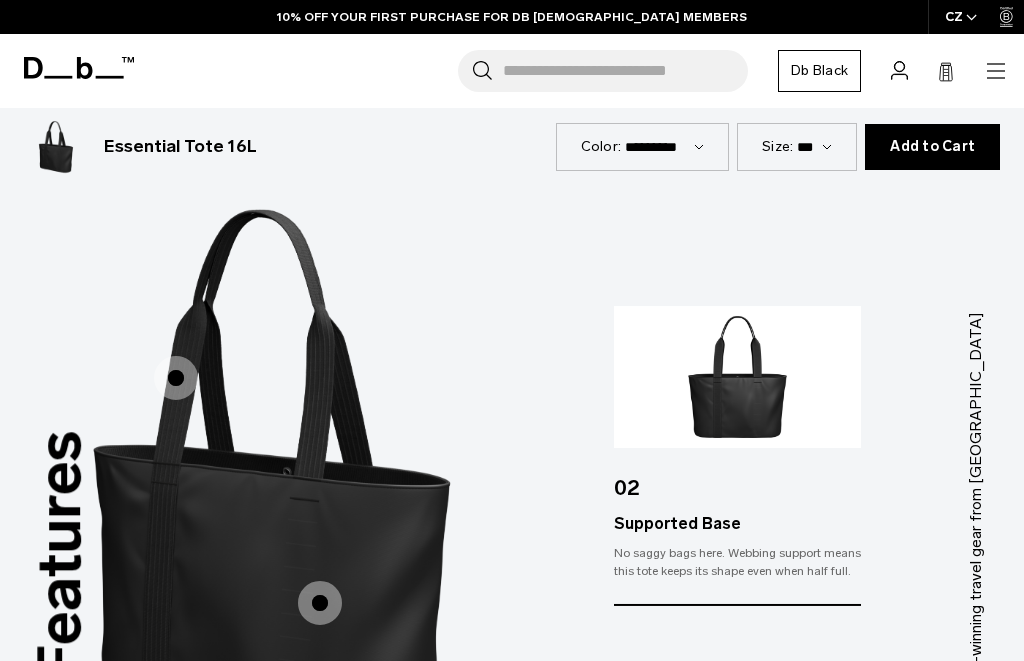 click on "*** *** ***" at bounding box center (814, 146) 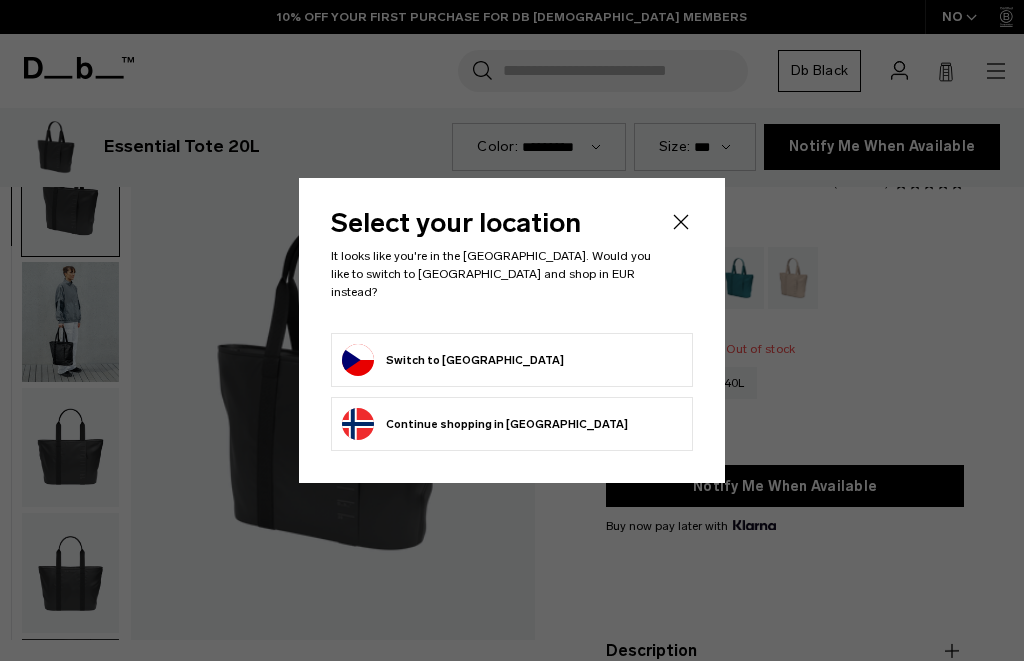 scroll, scrollTop: 2156, scrollLeft: 0, axis: vertical 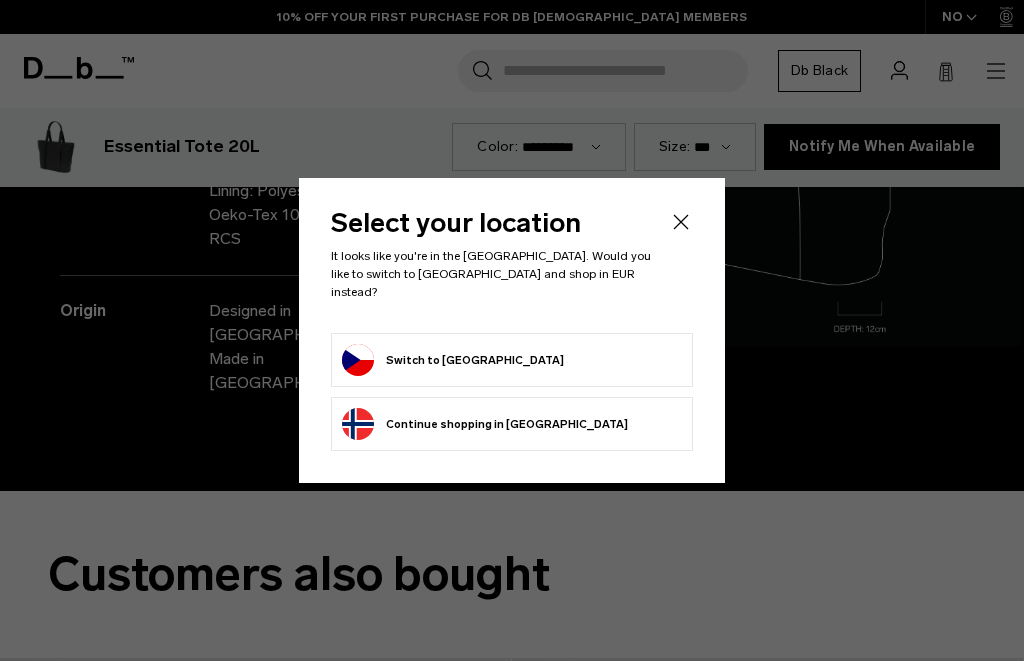 click on "Switch to [GEOGRAPHIC_DATA]" at bounding box center (453, 360) 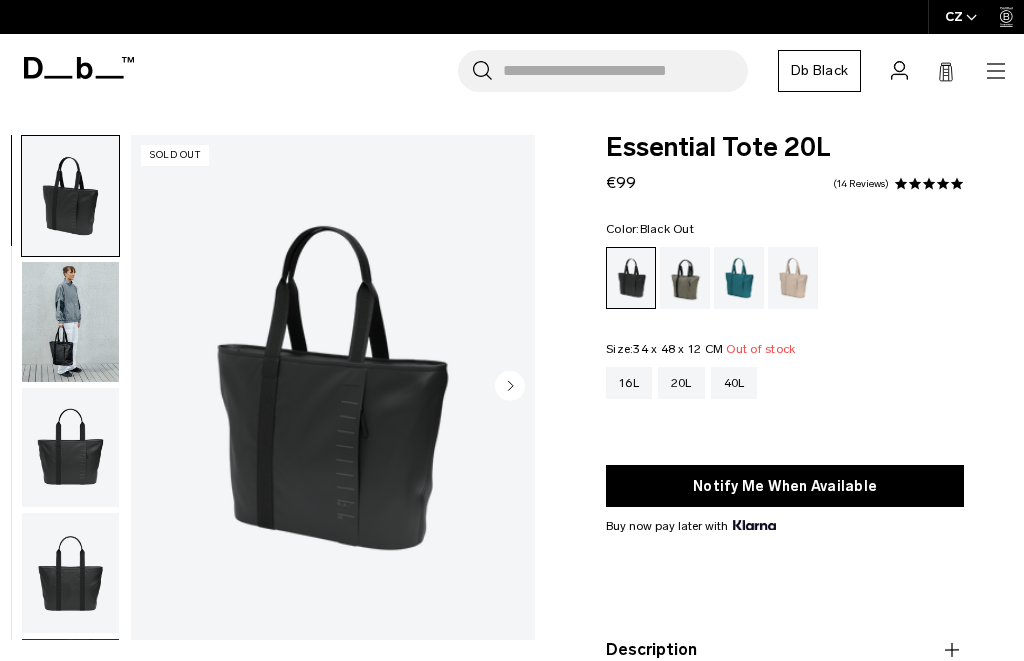 scroll, scrollTop: 0, scrollLeft: 0, axis: both 